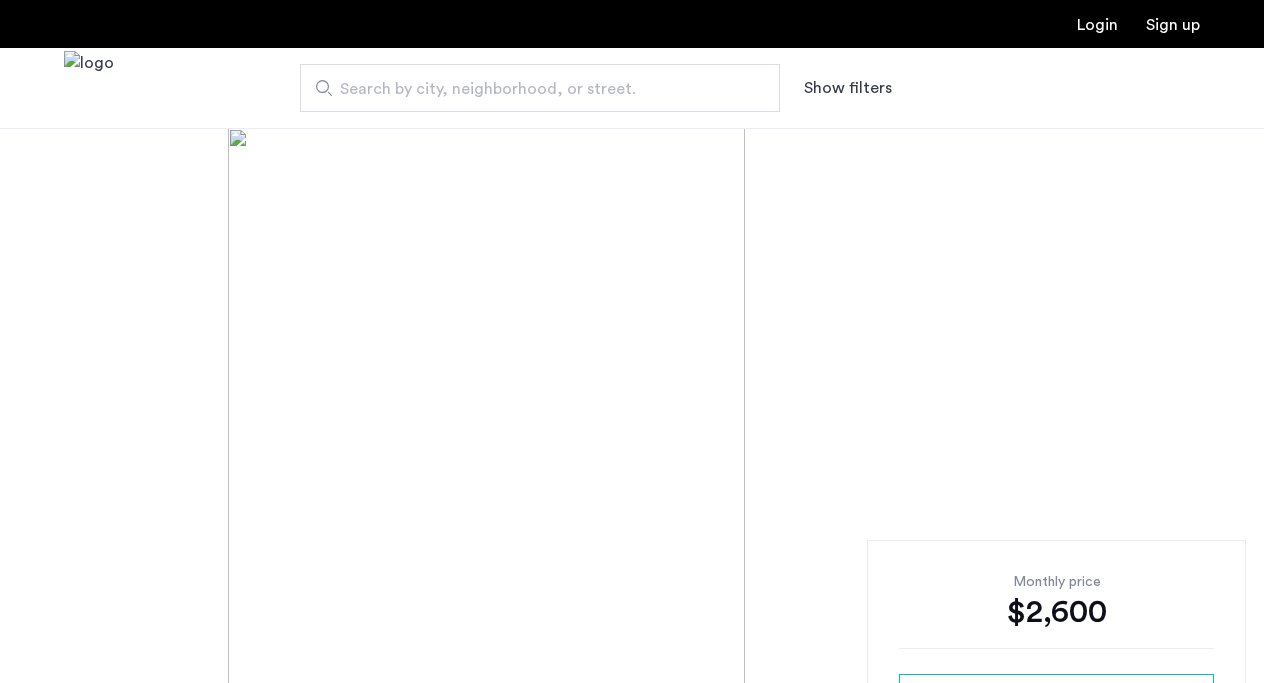 scroll, scrollTop: 0, scrollLeft: 0, axis: both 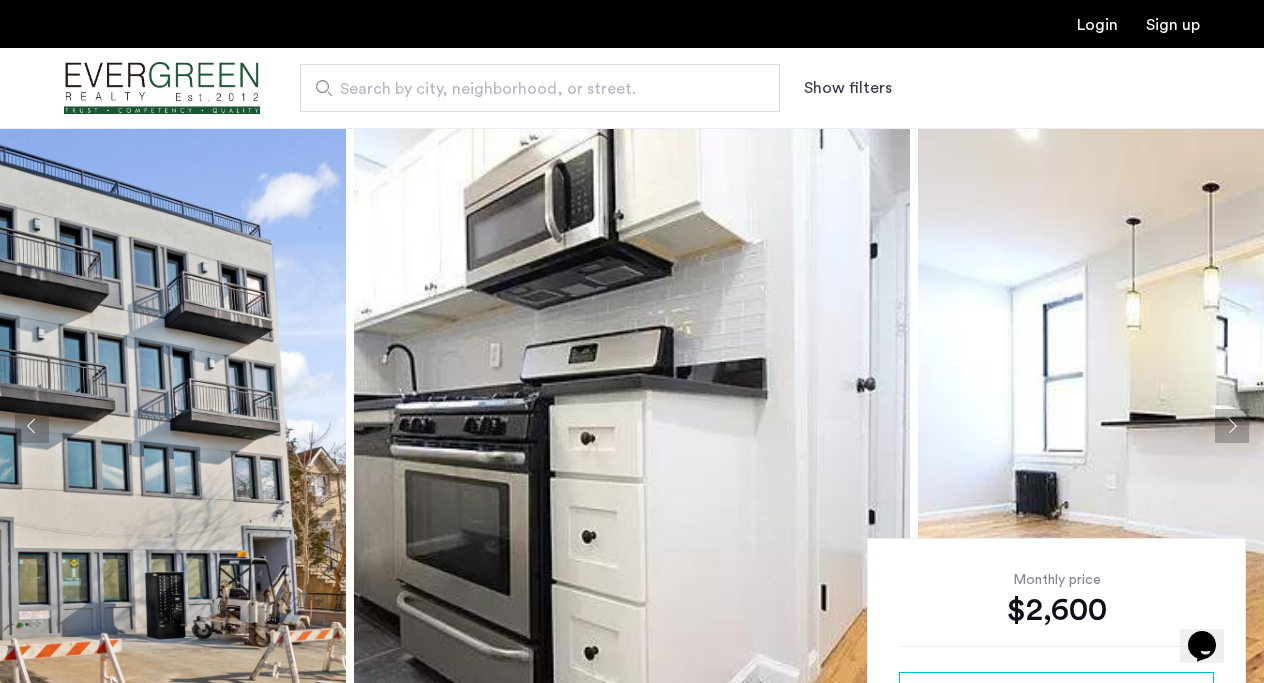 click 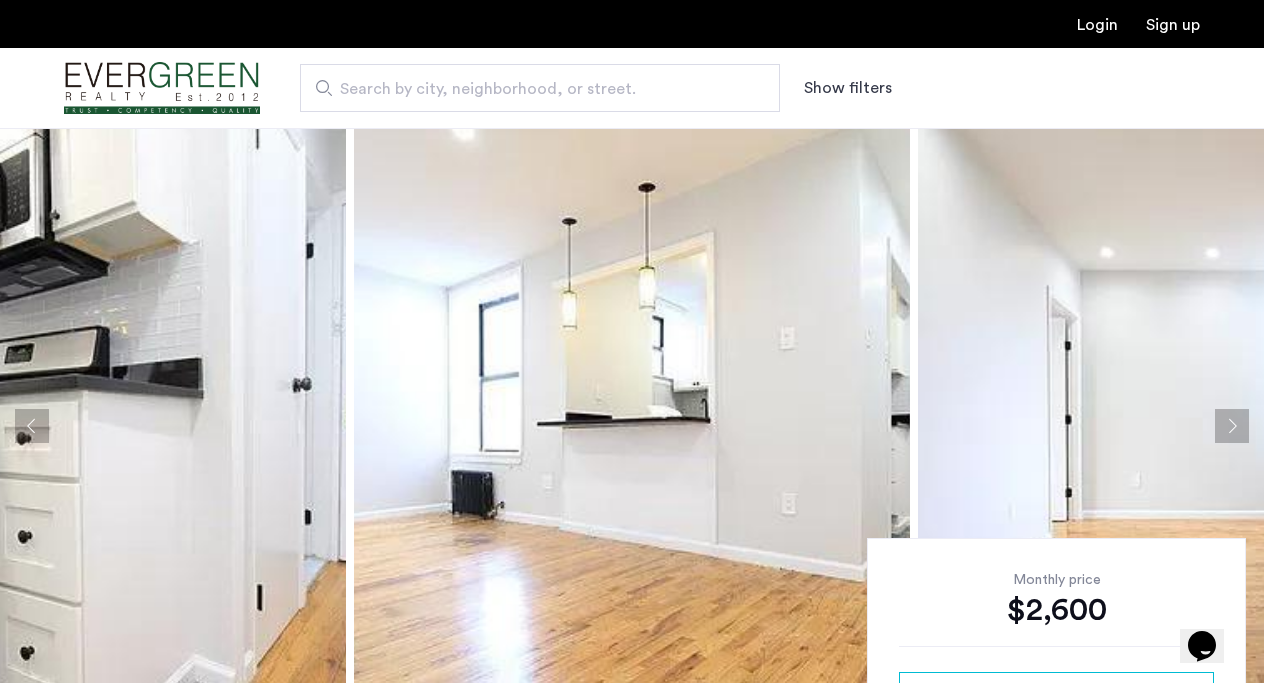 click 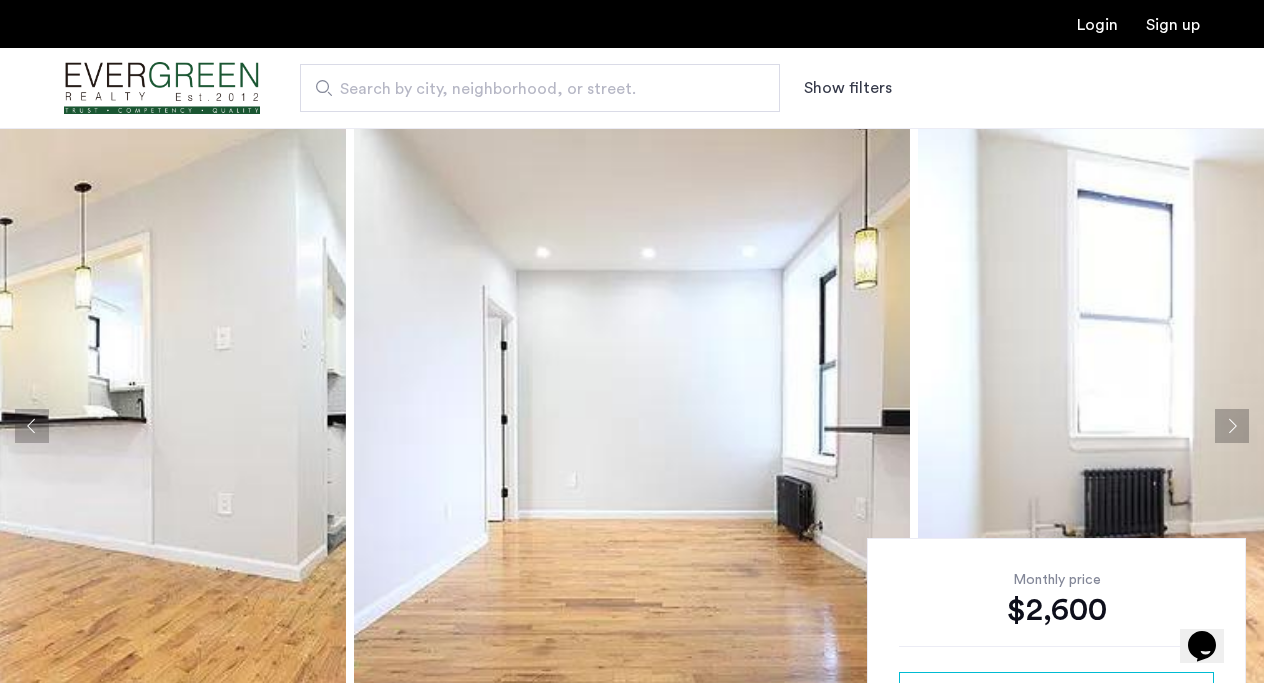 click 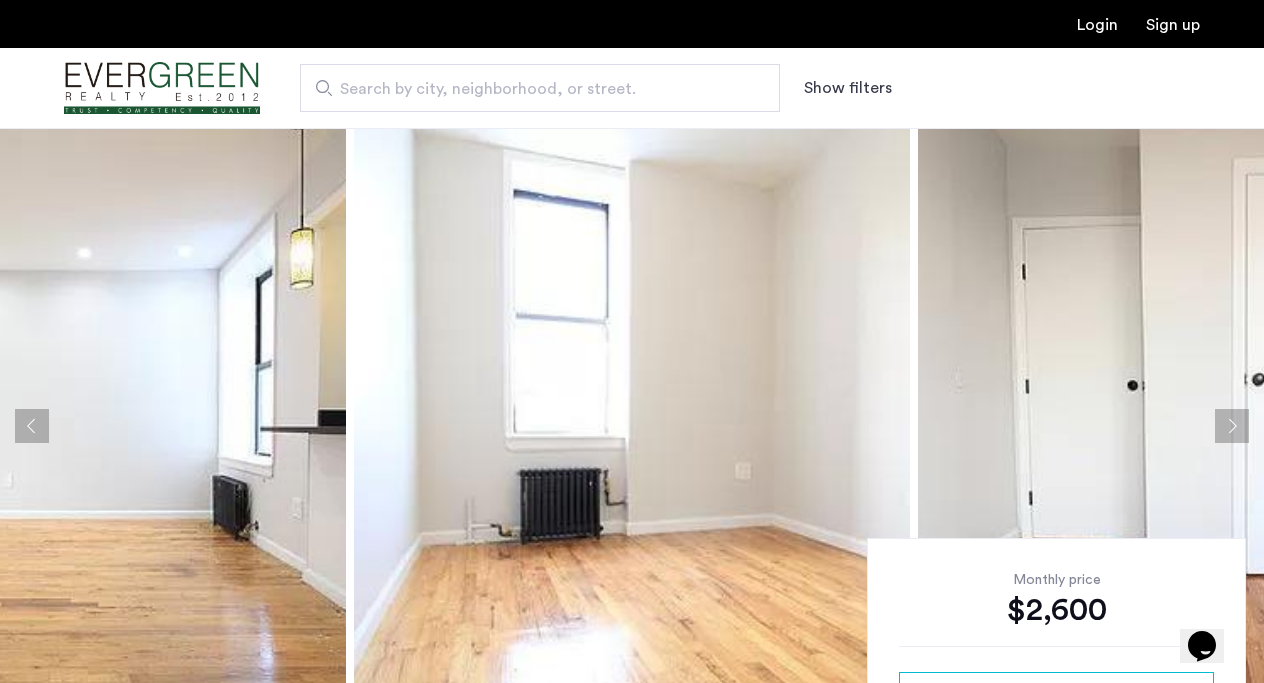 click 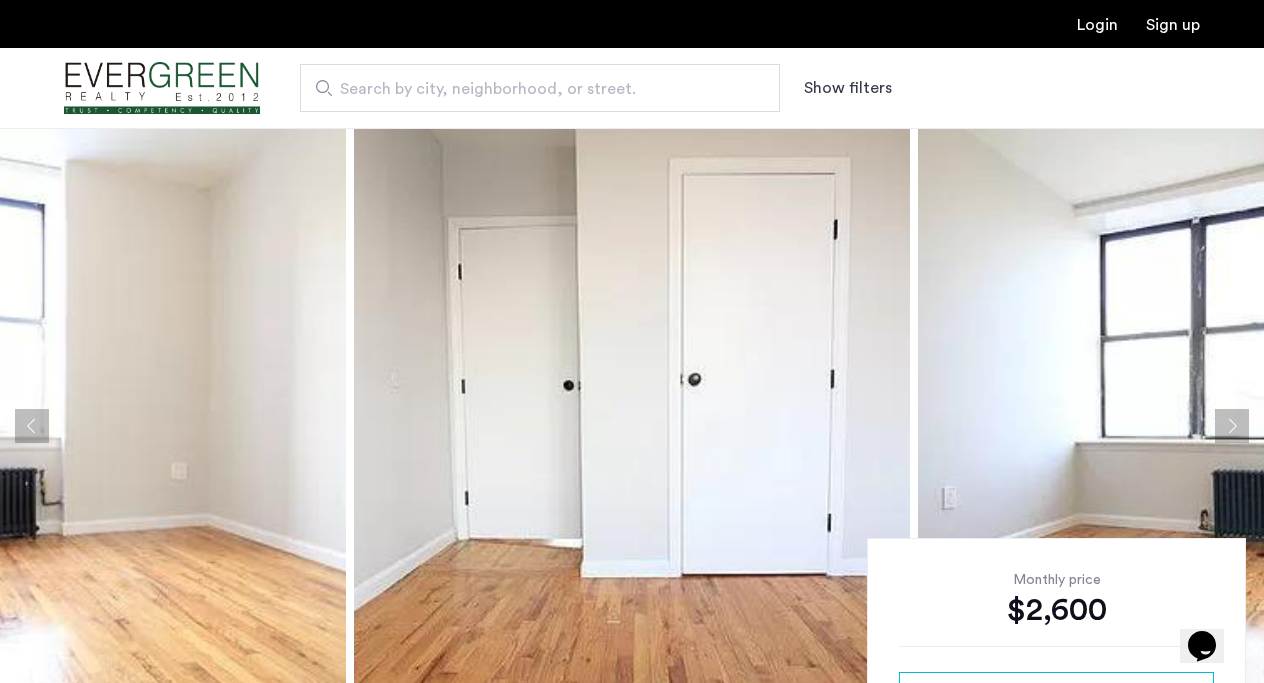click 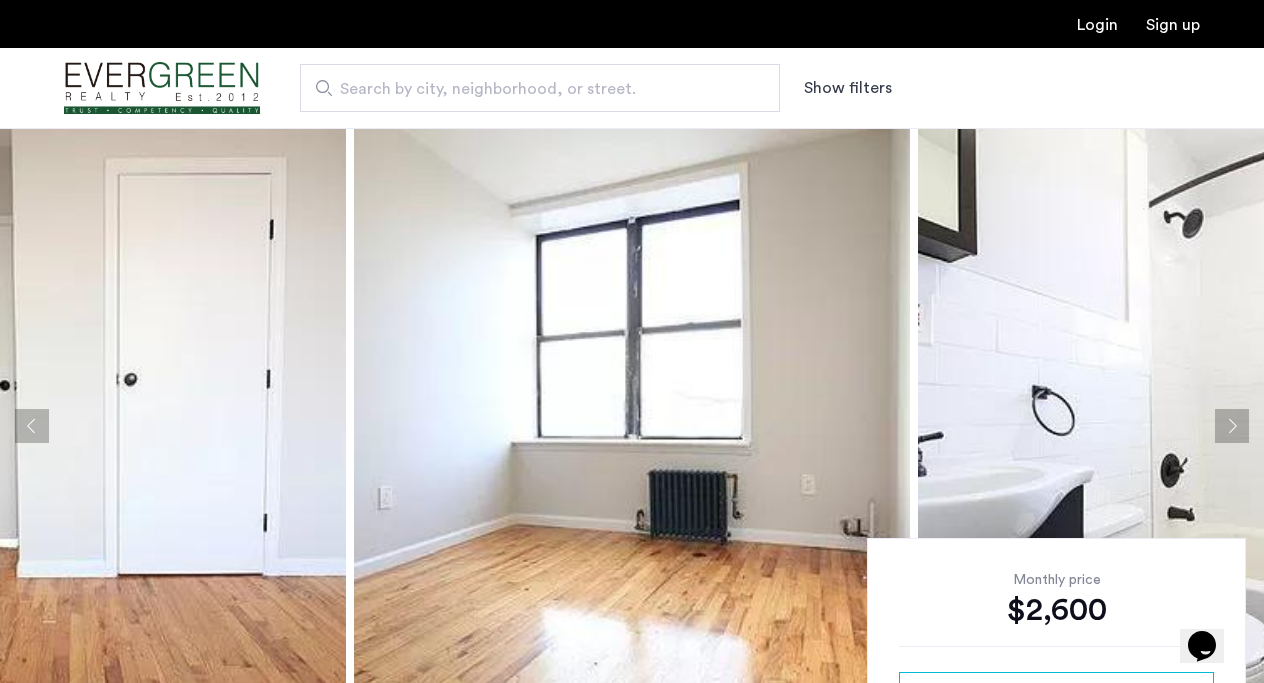 click 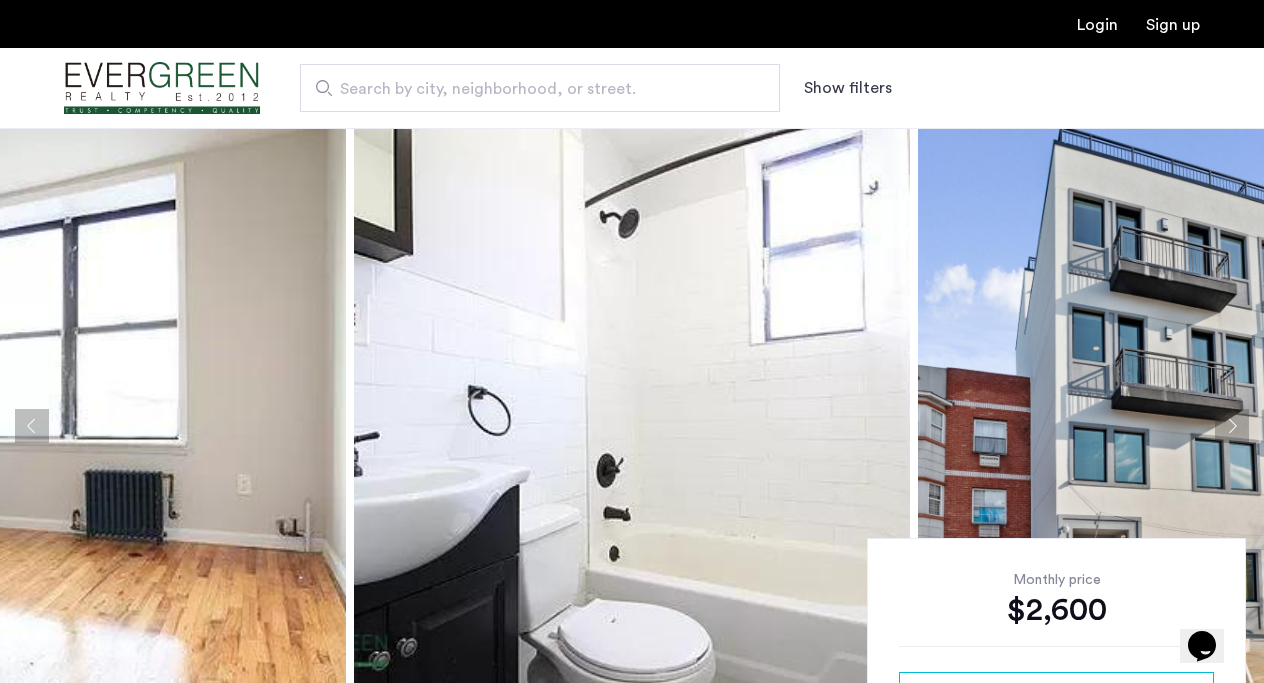 click 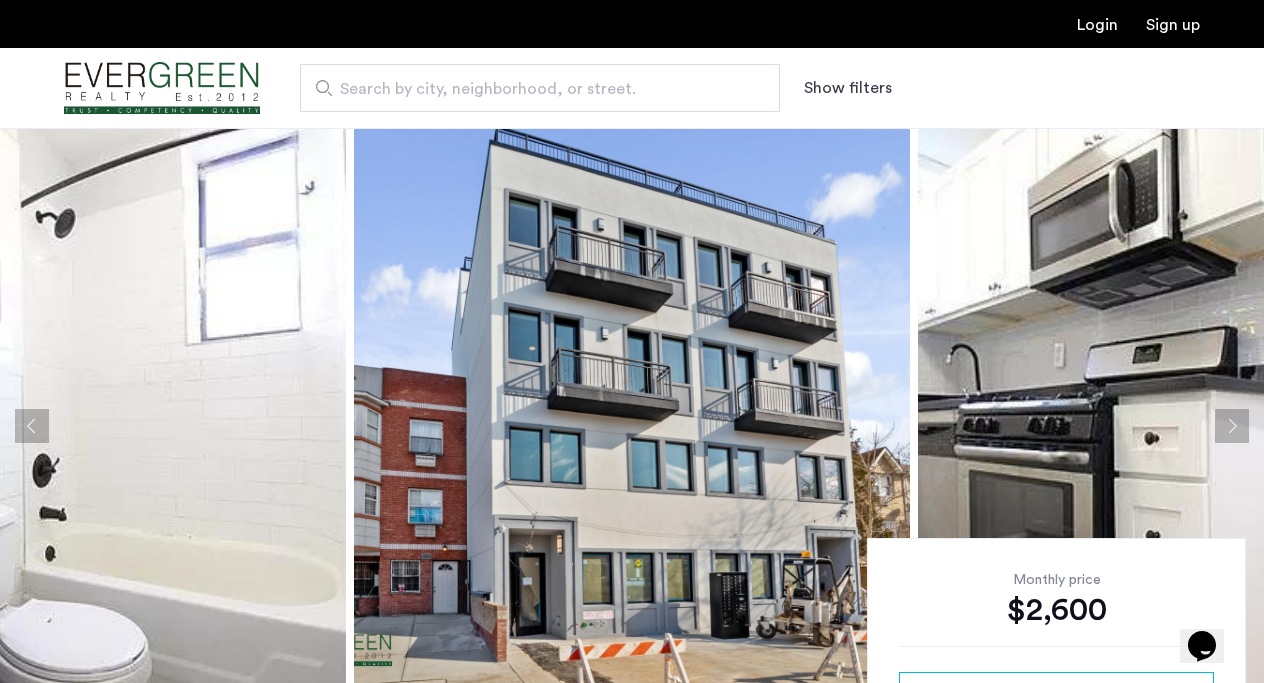 click 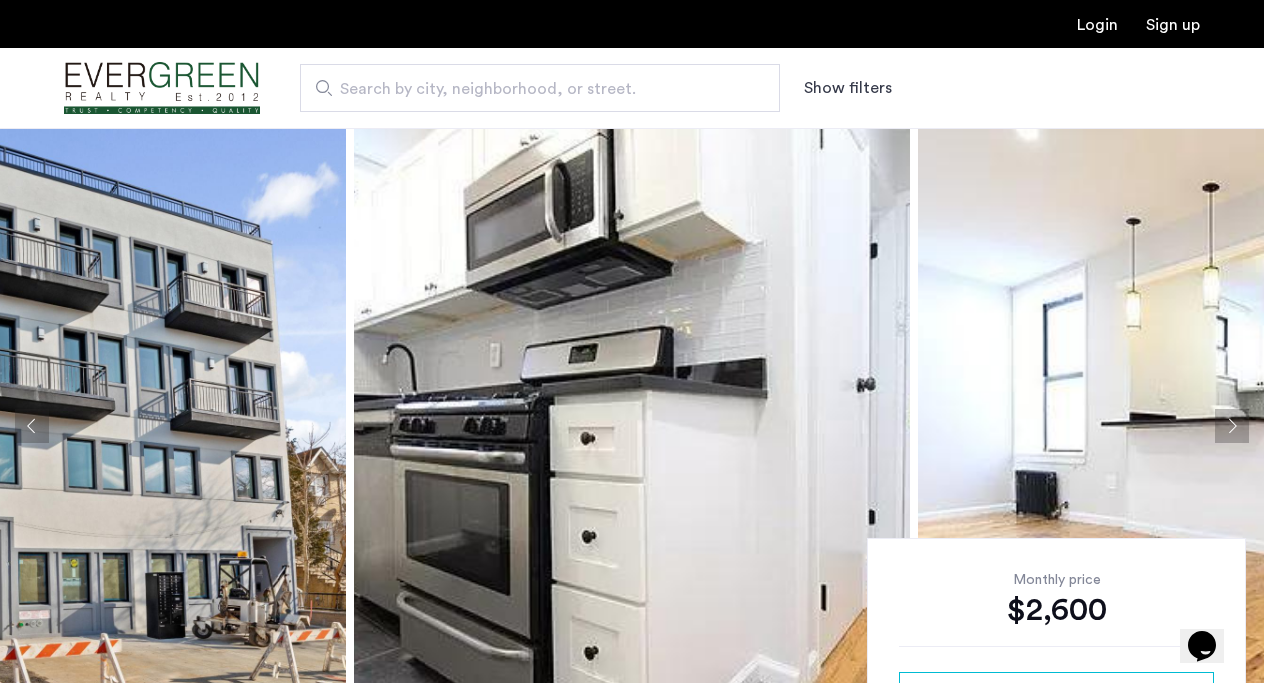 click 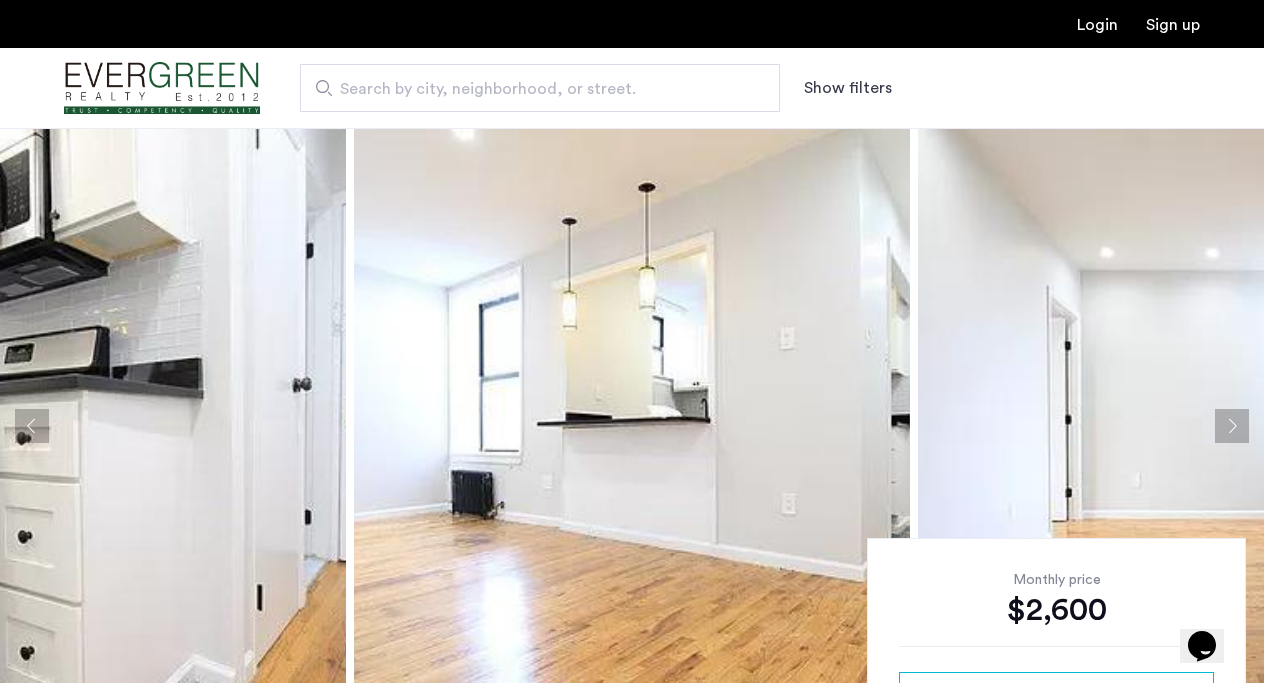 click 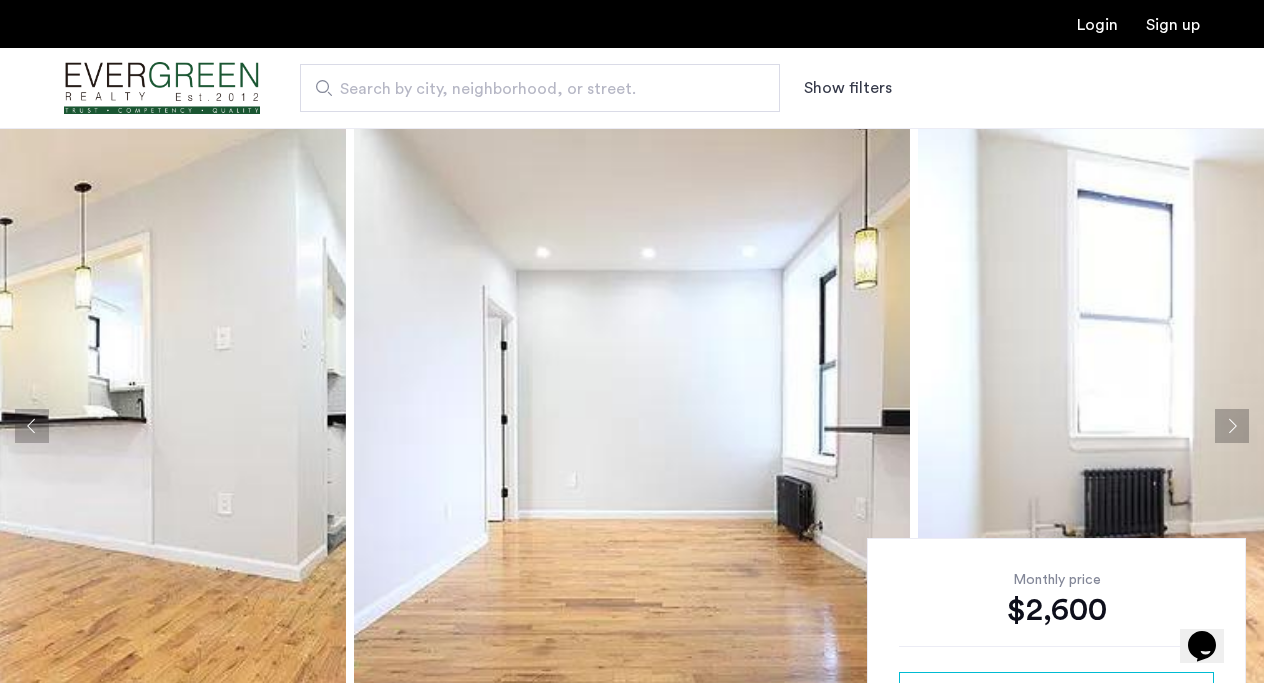 click 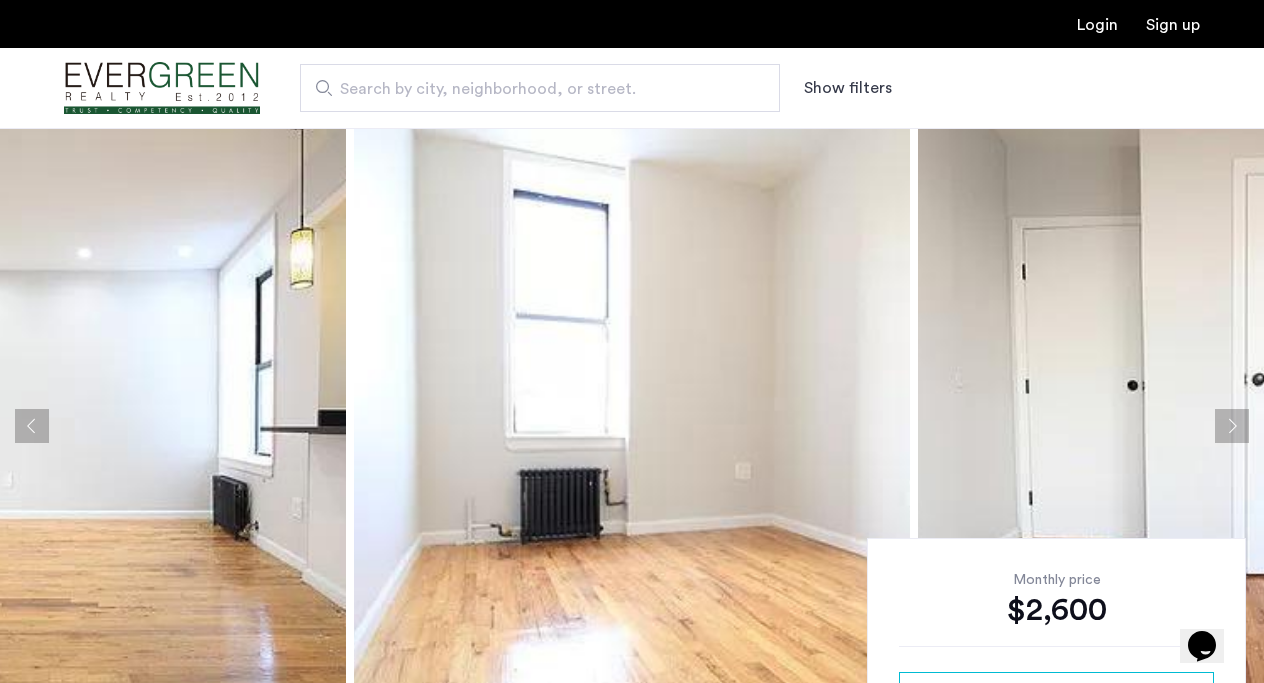 click 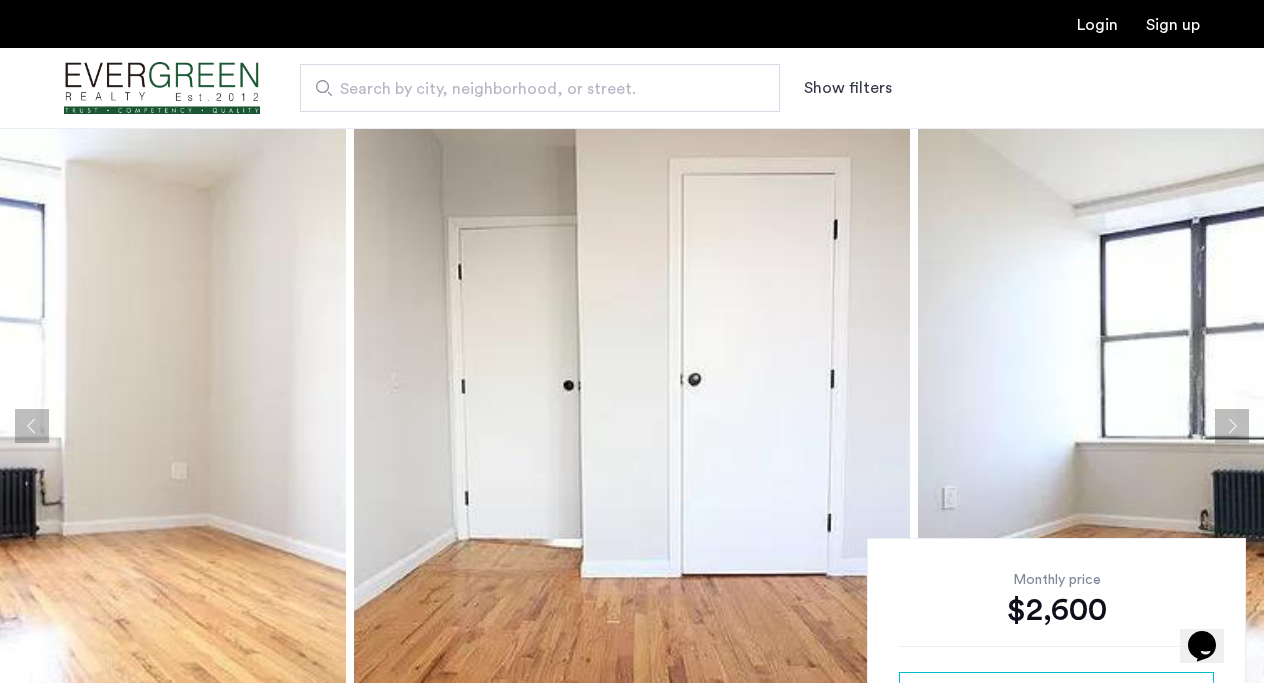 click 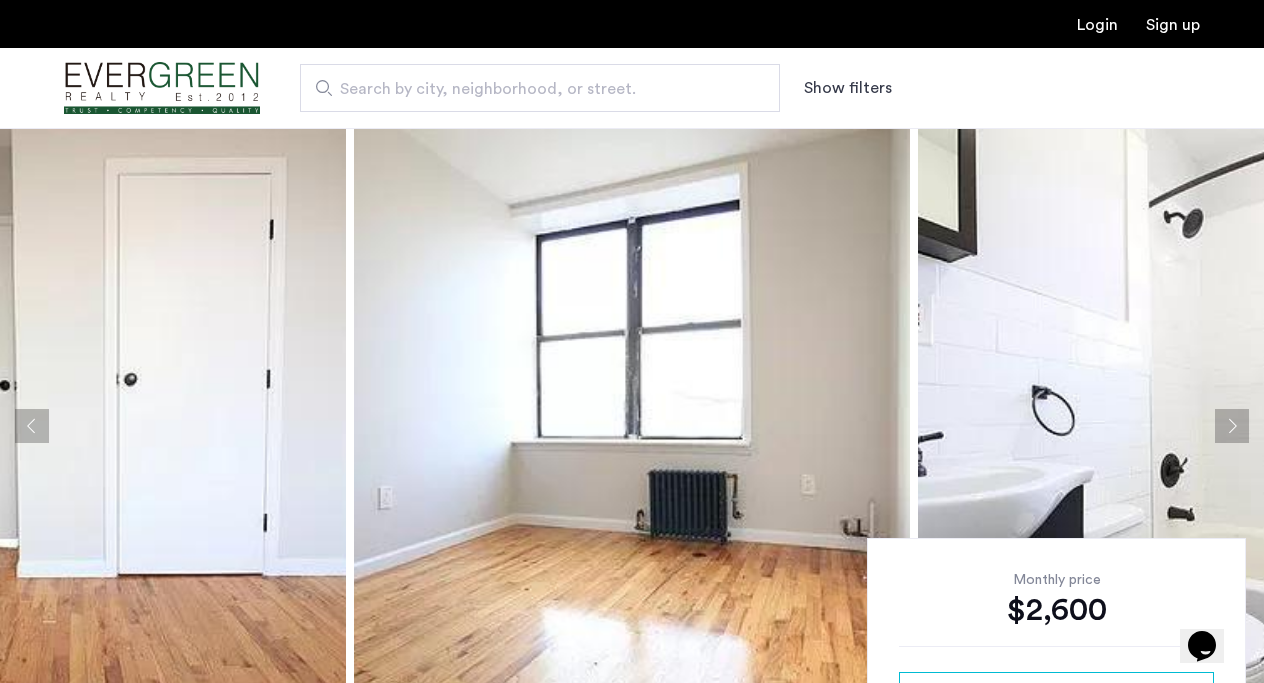 click 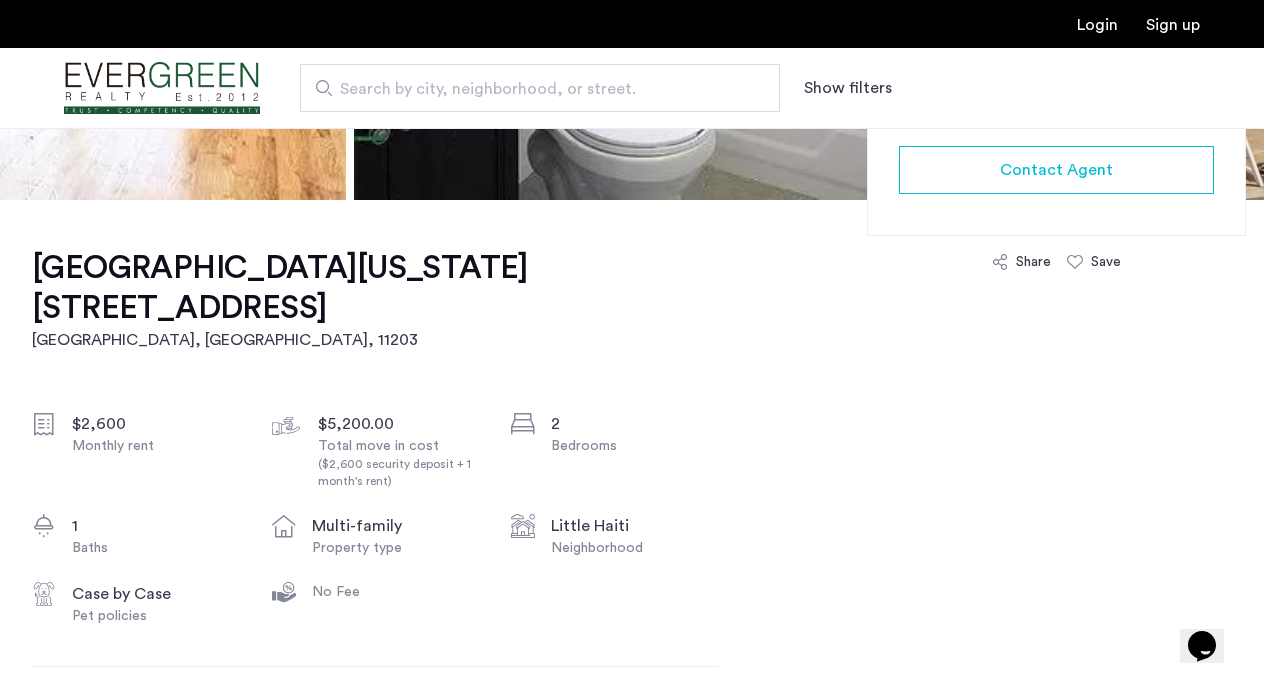scroll, scrollTop: 527, scrollLeft: 0, axis: vertical 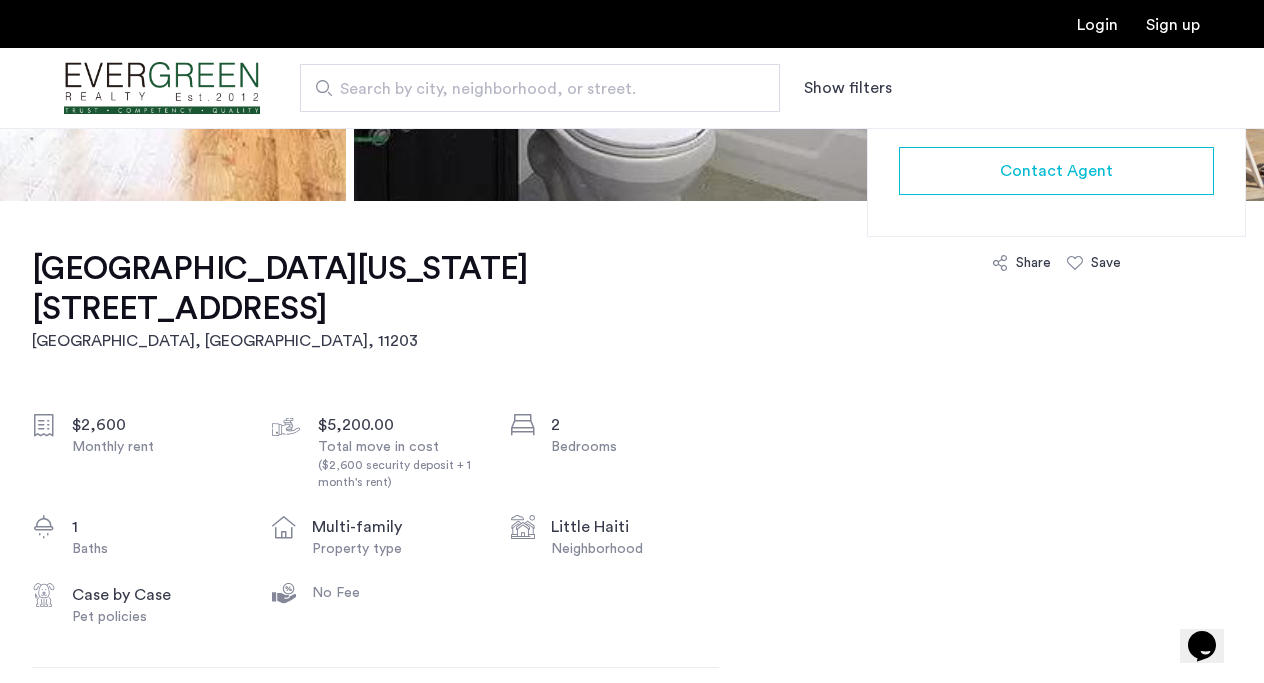 click on "Search by city, neighborhood, or street." at bounding box center (532, 89) 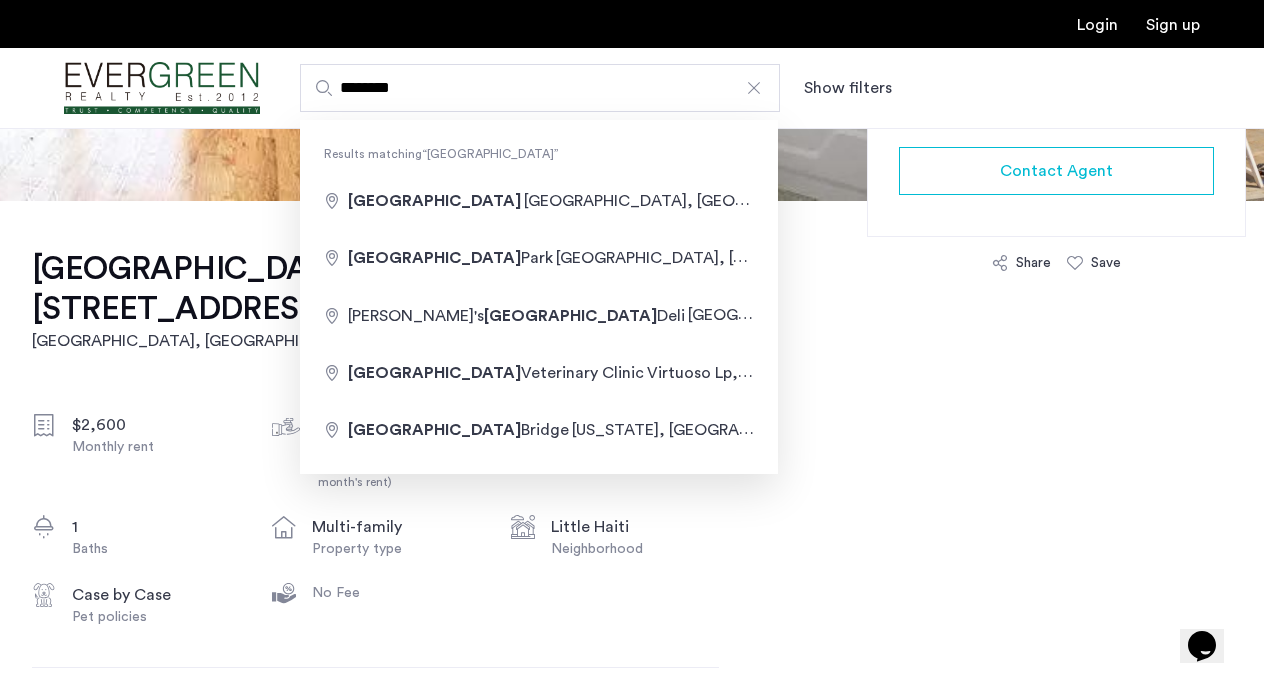 type on "**********" 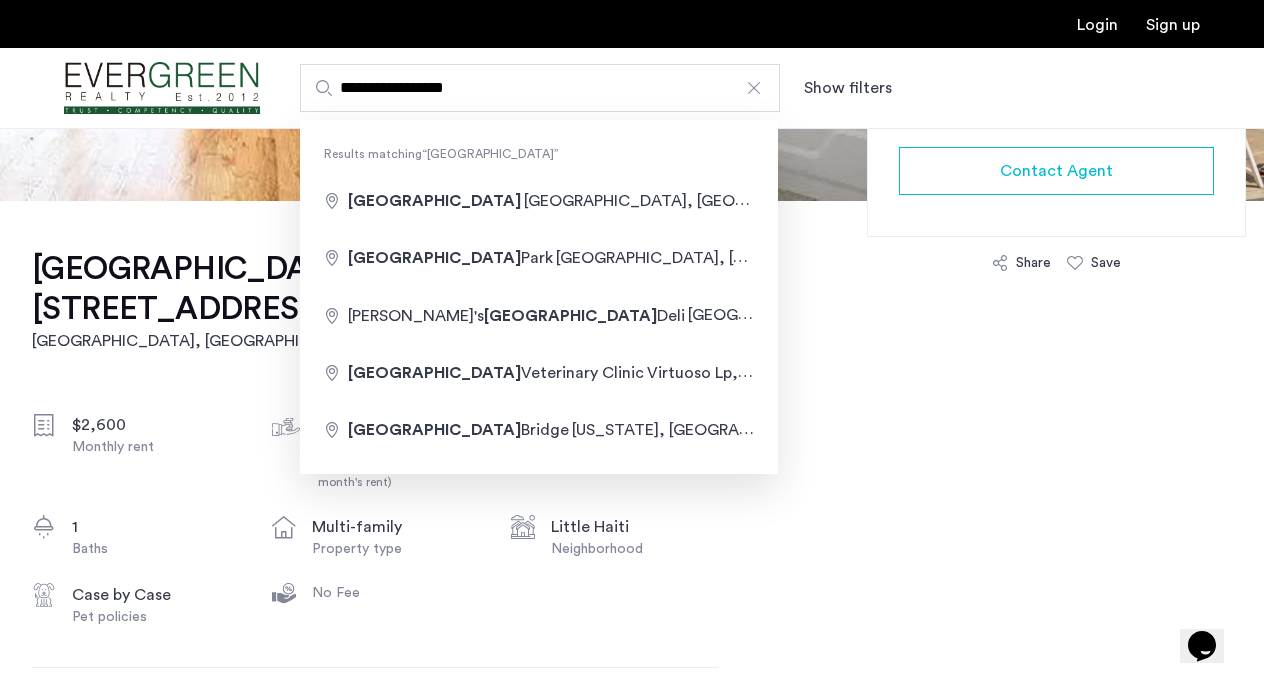 drag, startPoint x: 331, startPoint y: 131, endPoint x: 423, endPoint y: 207, distance: 119.331474 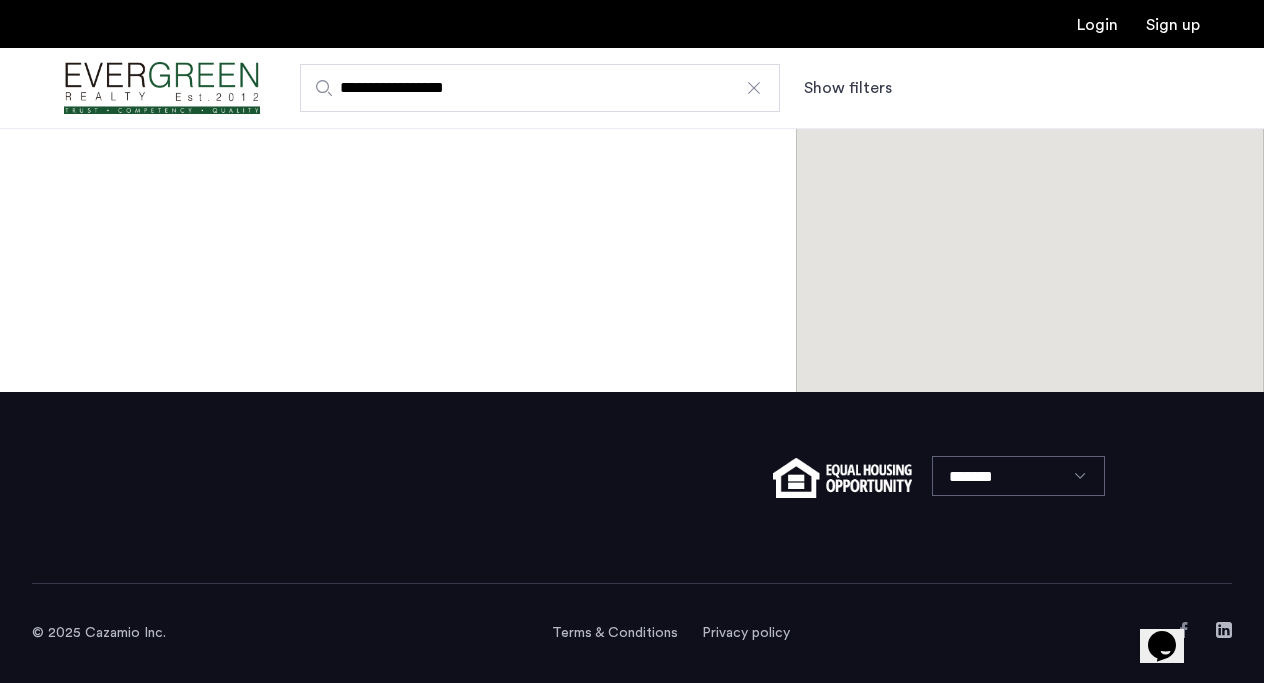 scroll, scrollTop: 0, scrollLeft: 0, axis: both 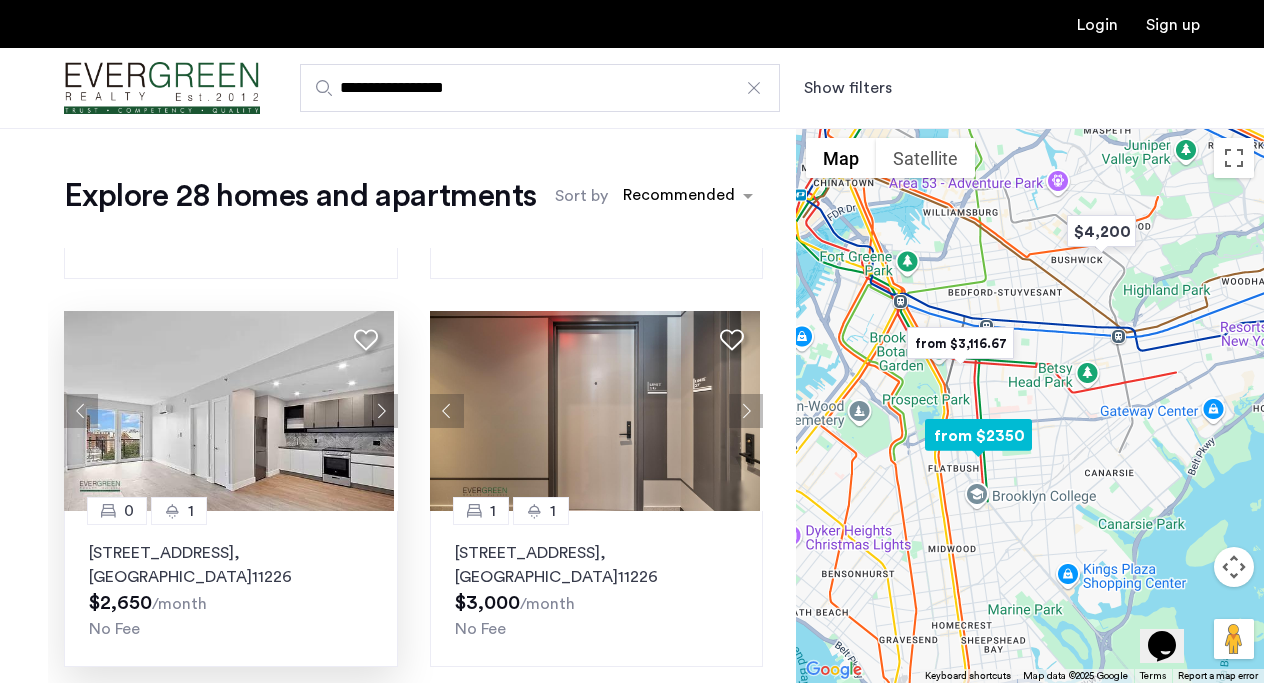 click 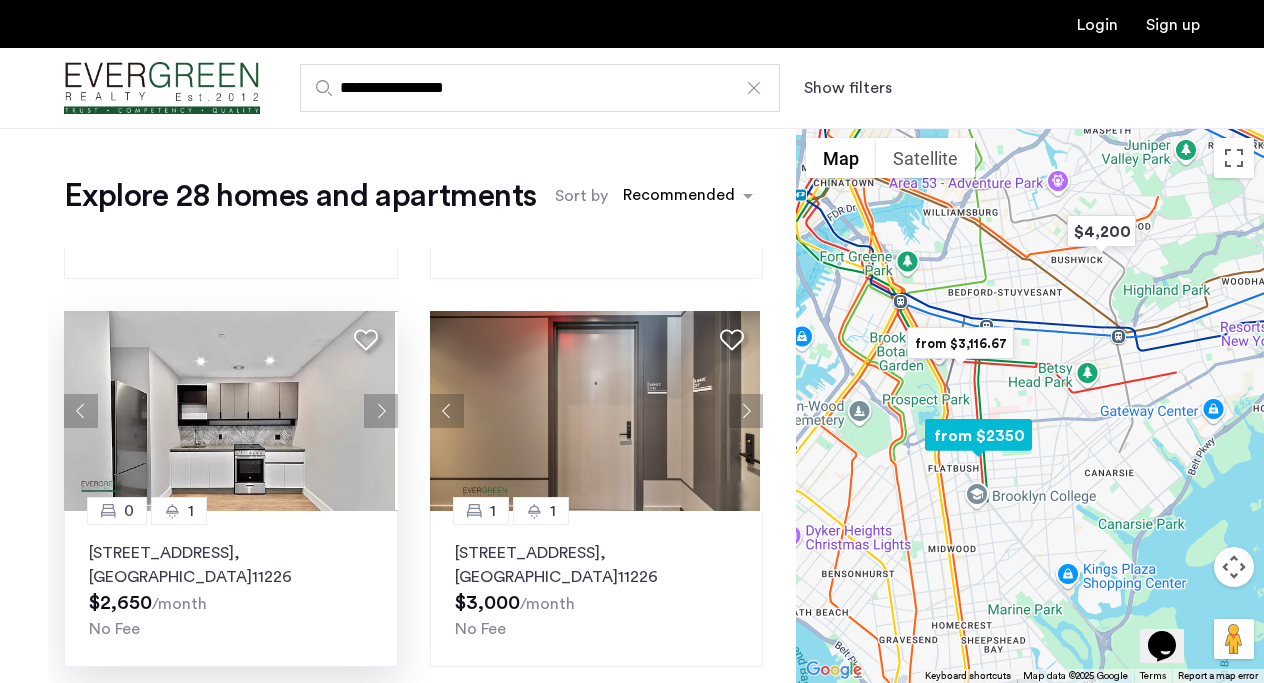 click 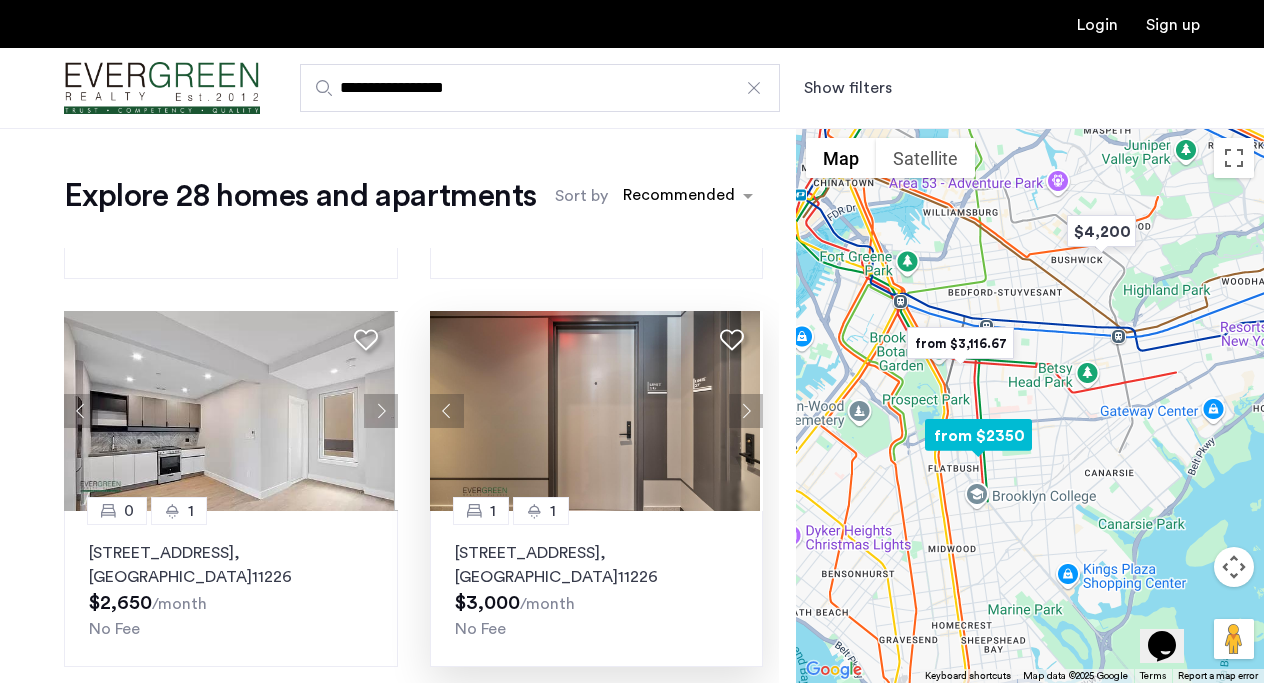 click 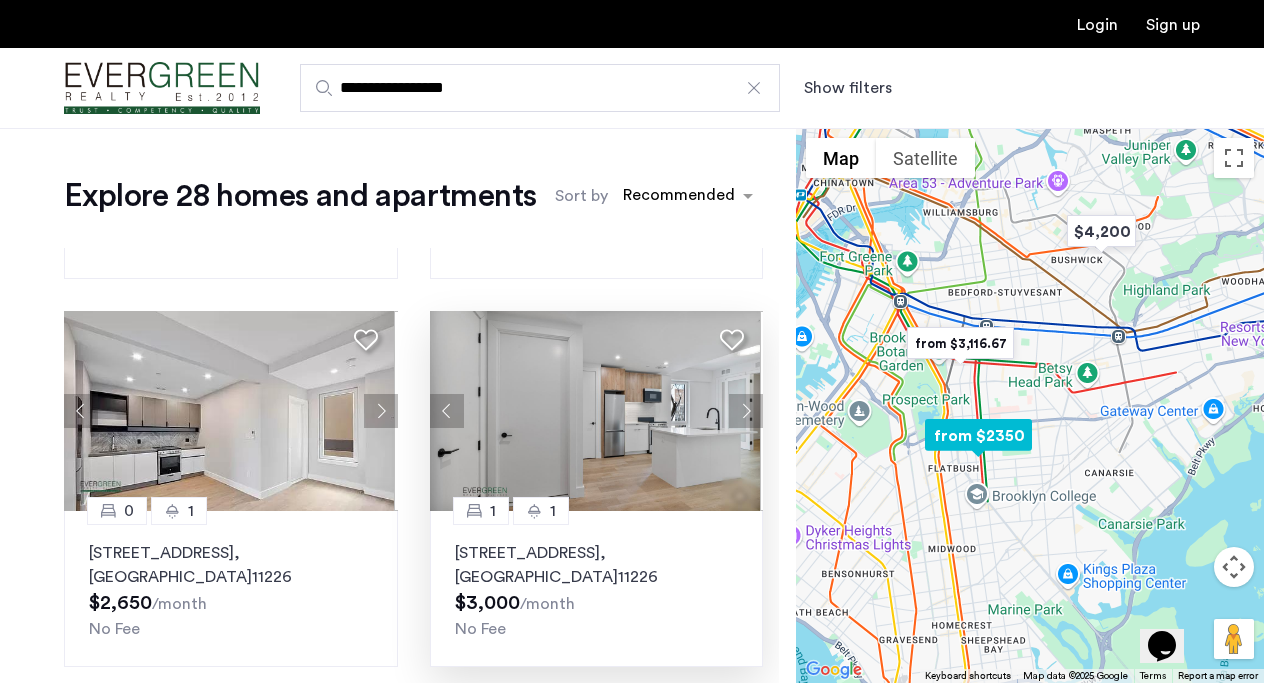 click 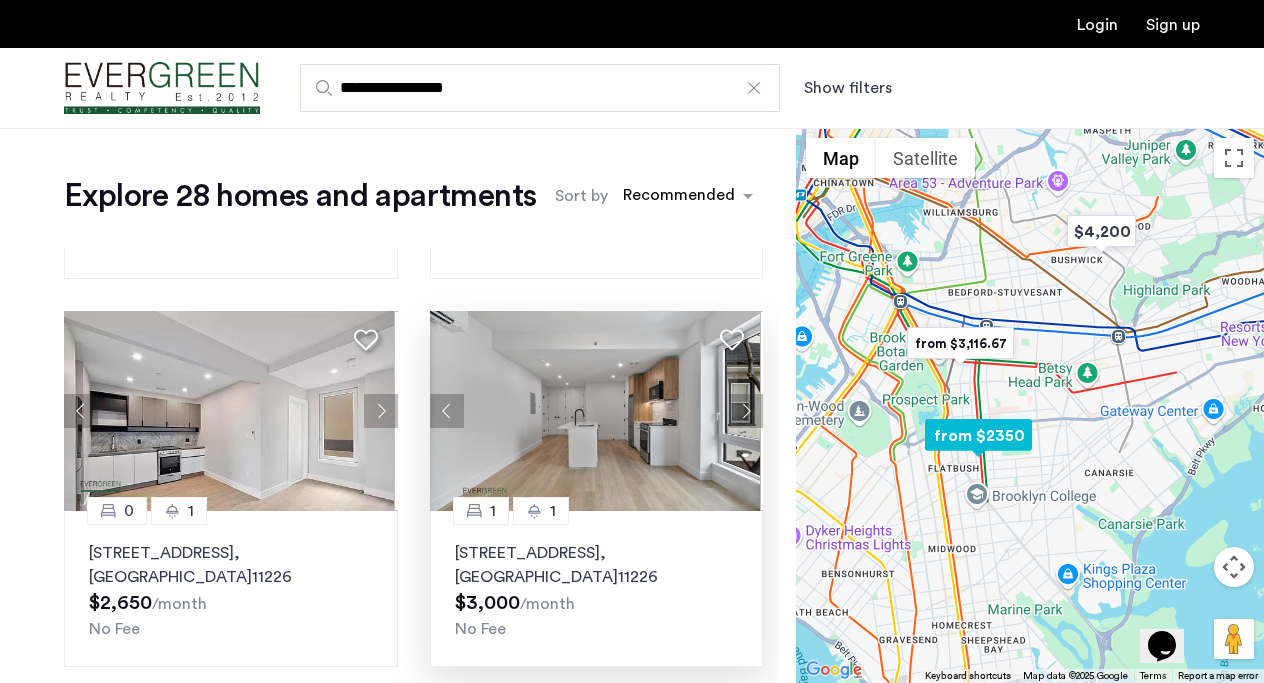 click 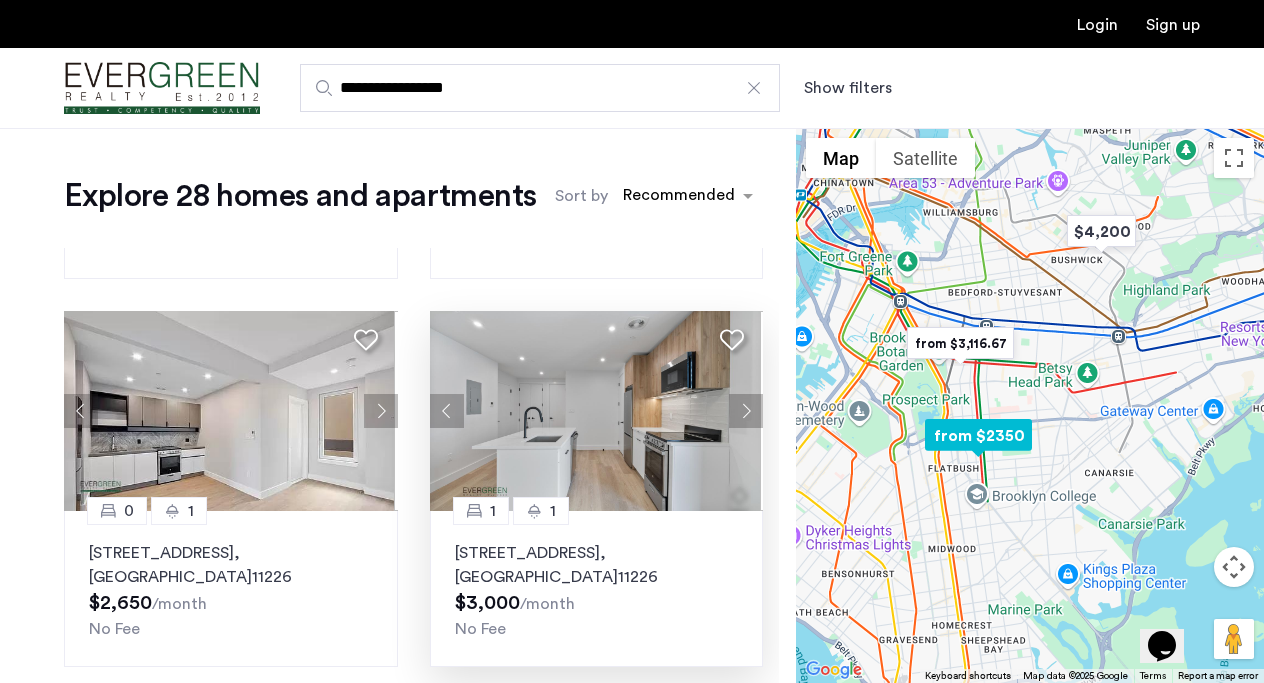 click 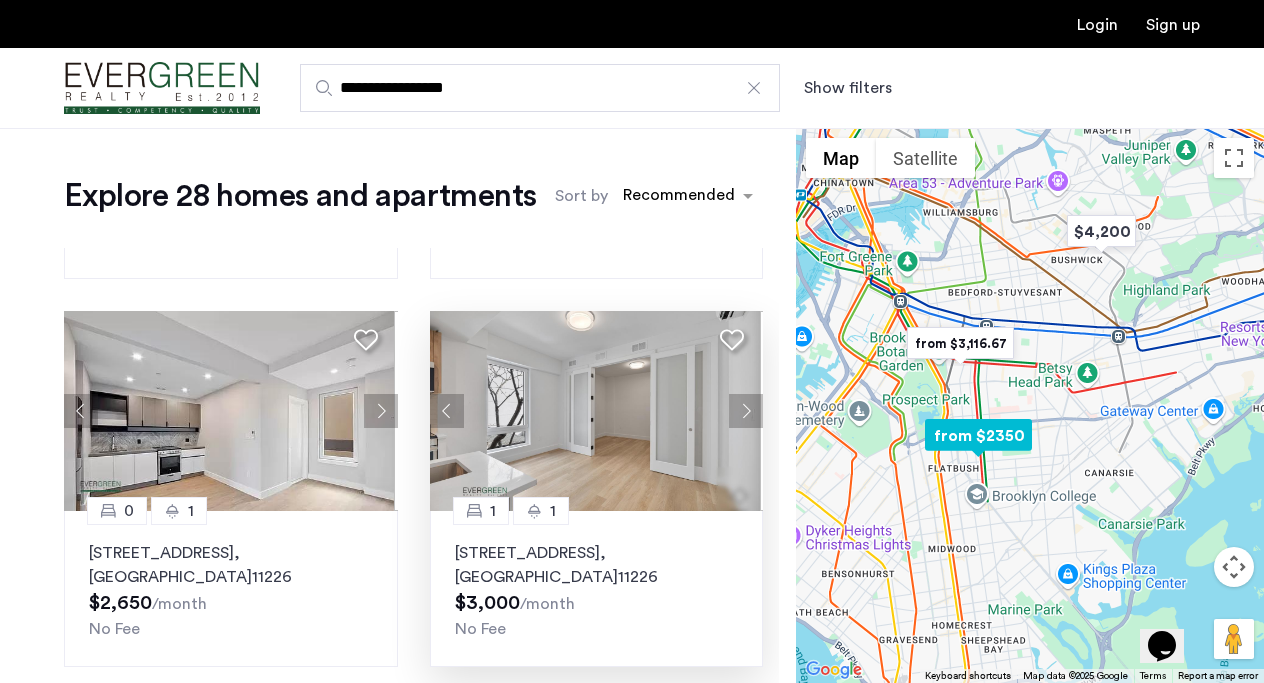 click 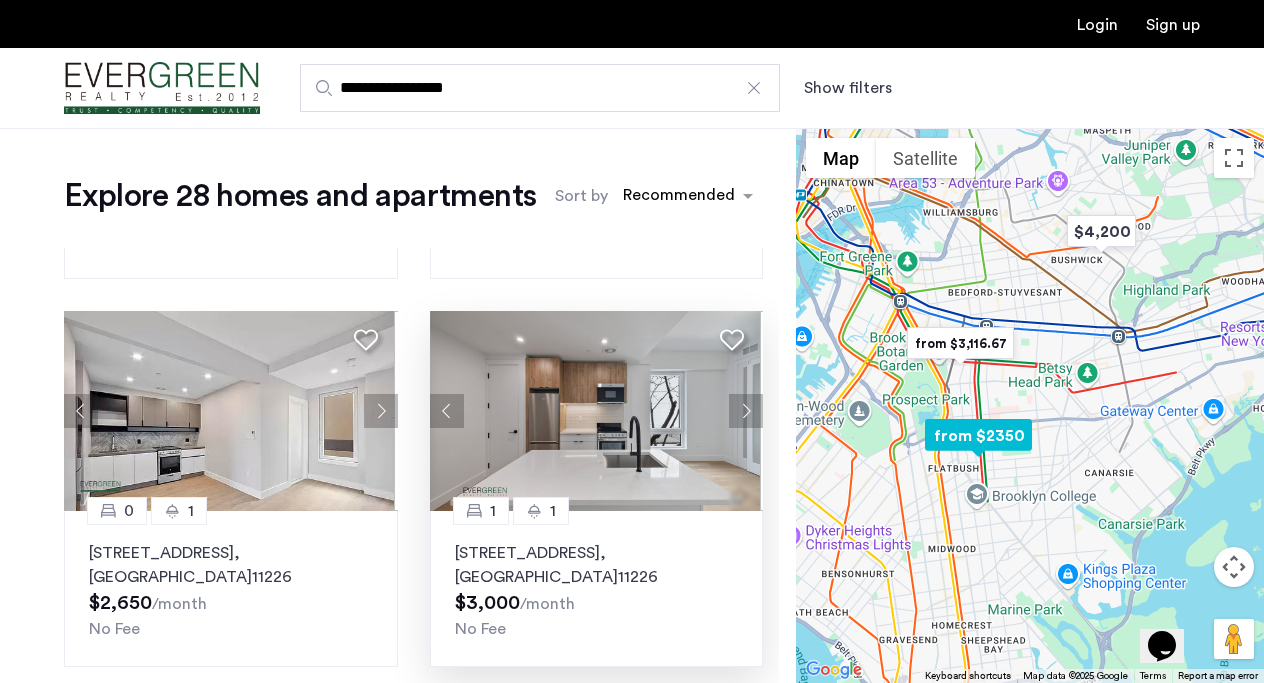 click 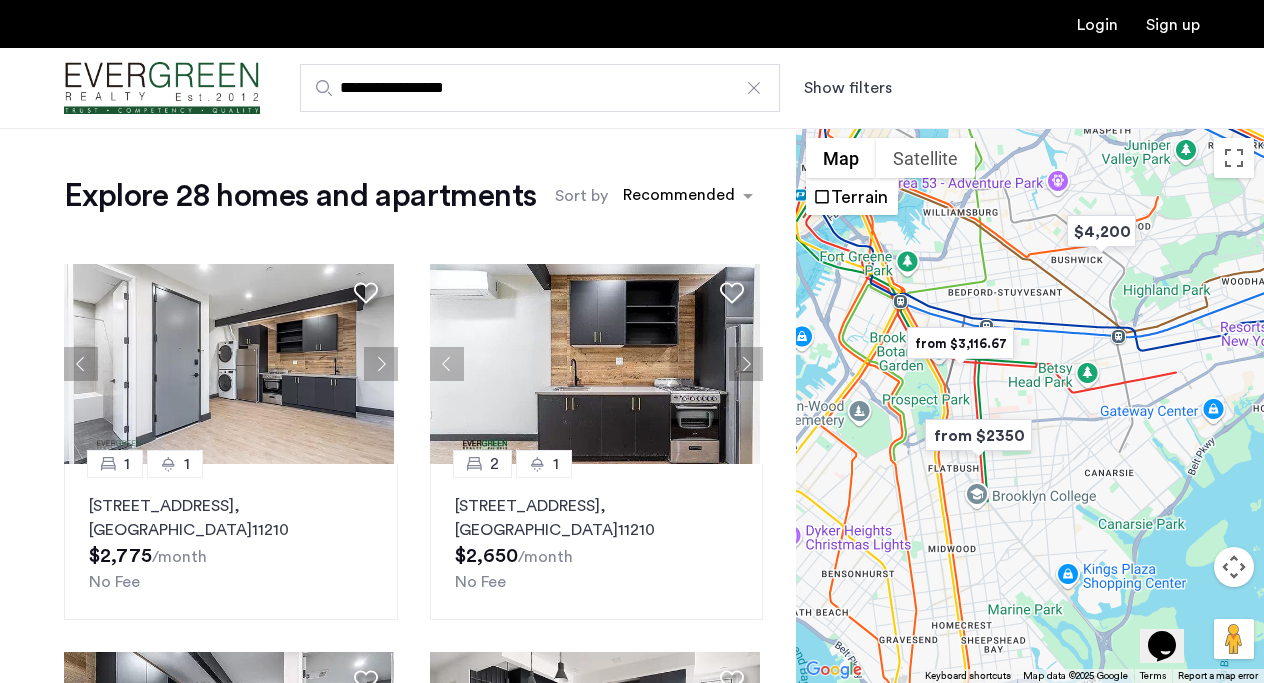 scroll, scrollTop: 0, scrollLeft: 0, axis: both 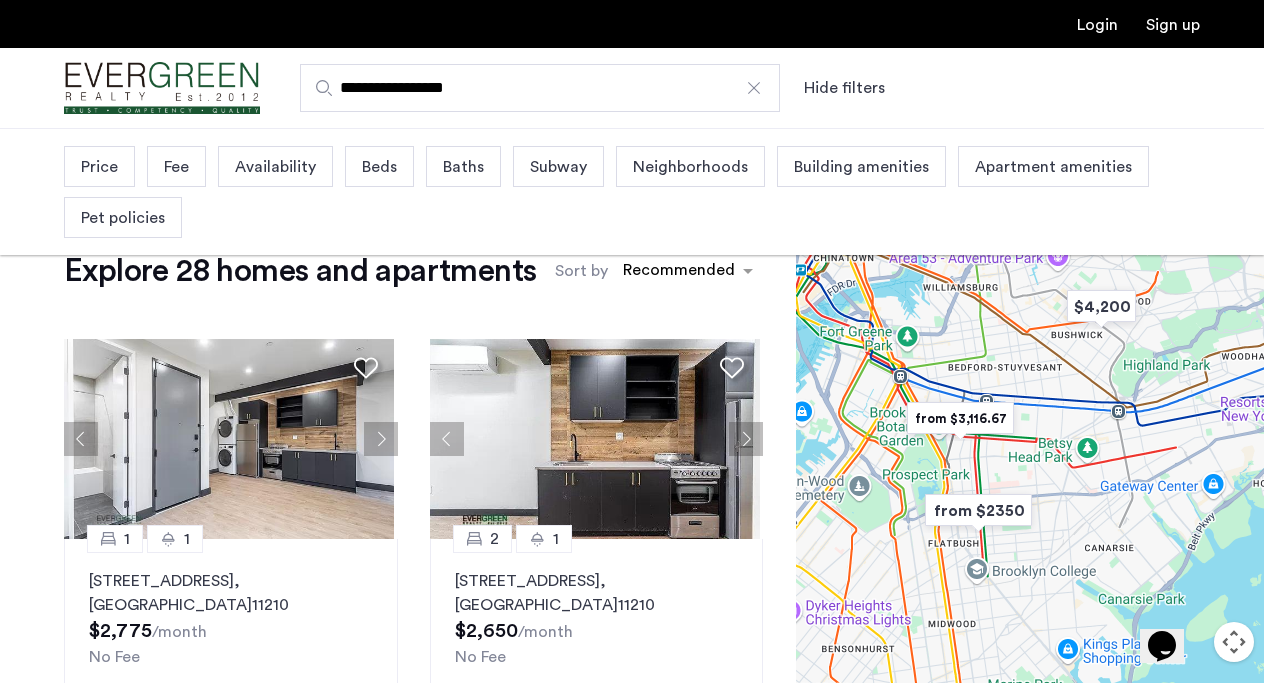 click on "Beds" at bounding box center (379, 167) 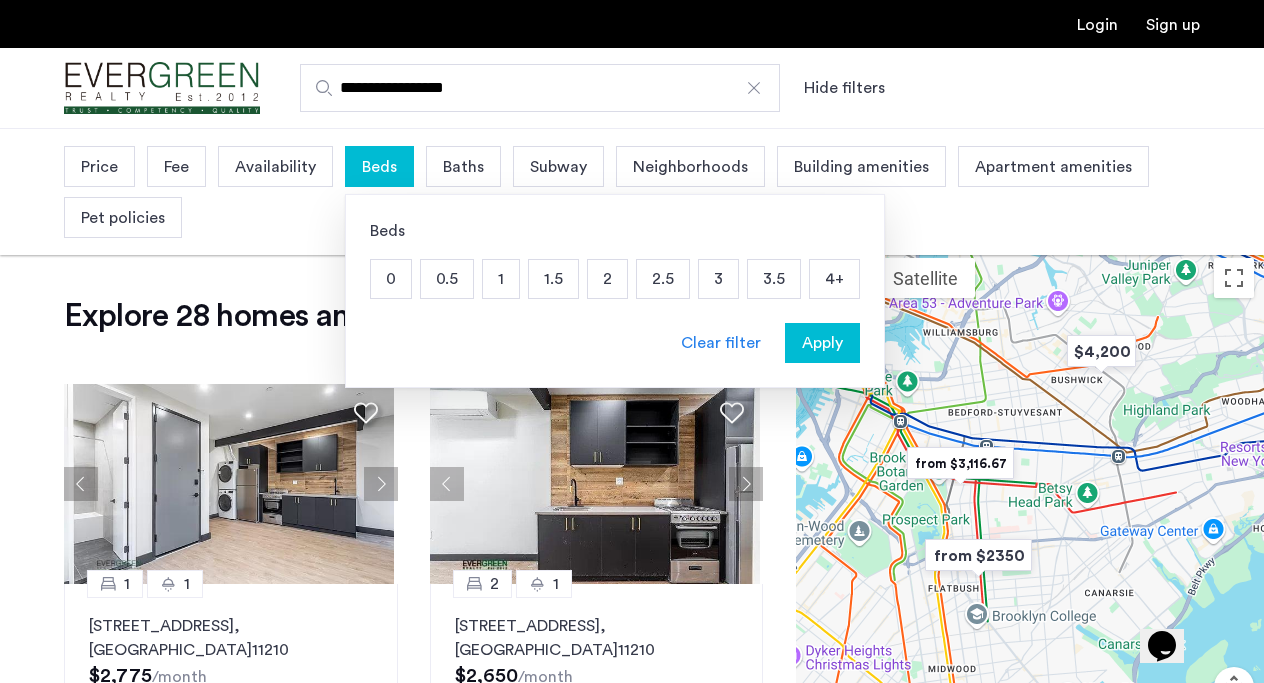 click on "2" at bounding box center [607, 279] 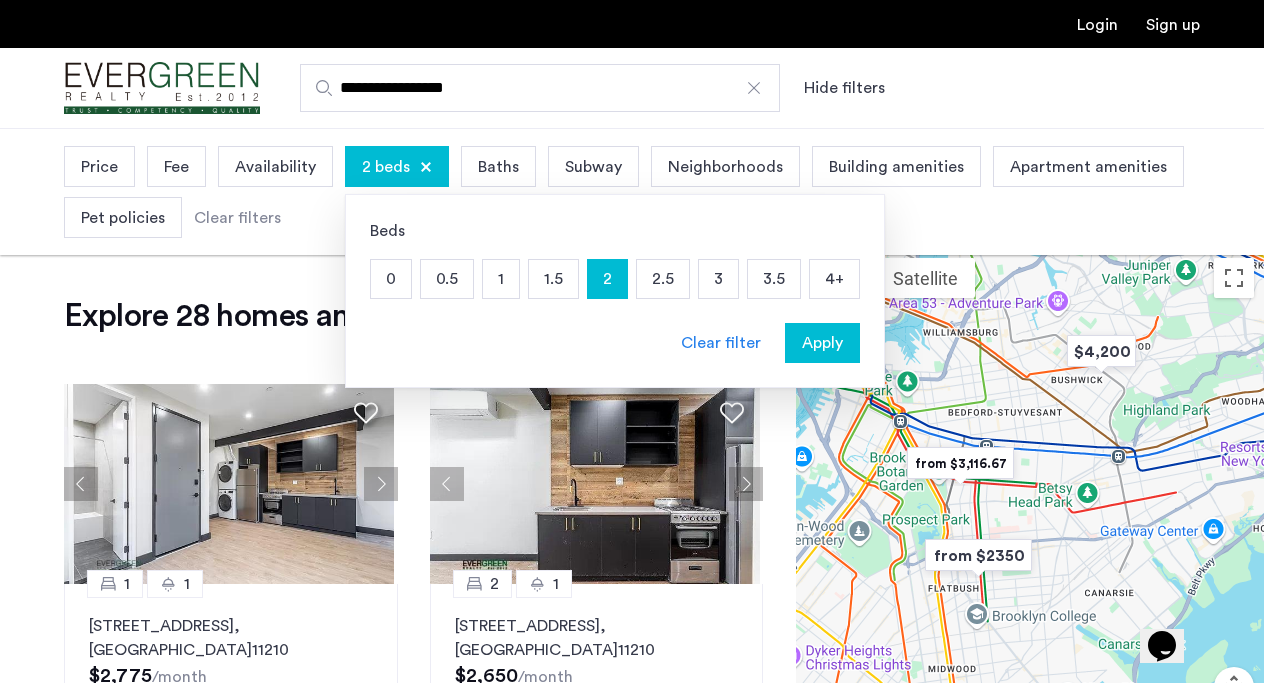 click on "Apply" at bounding box center (822, 343) 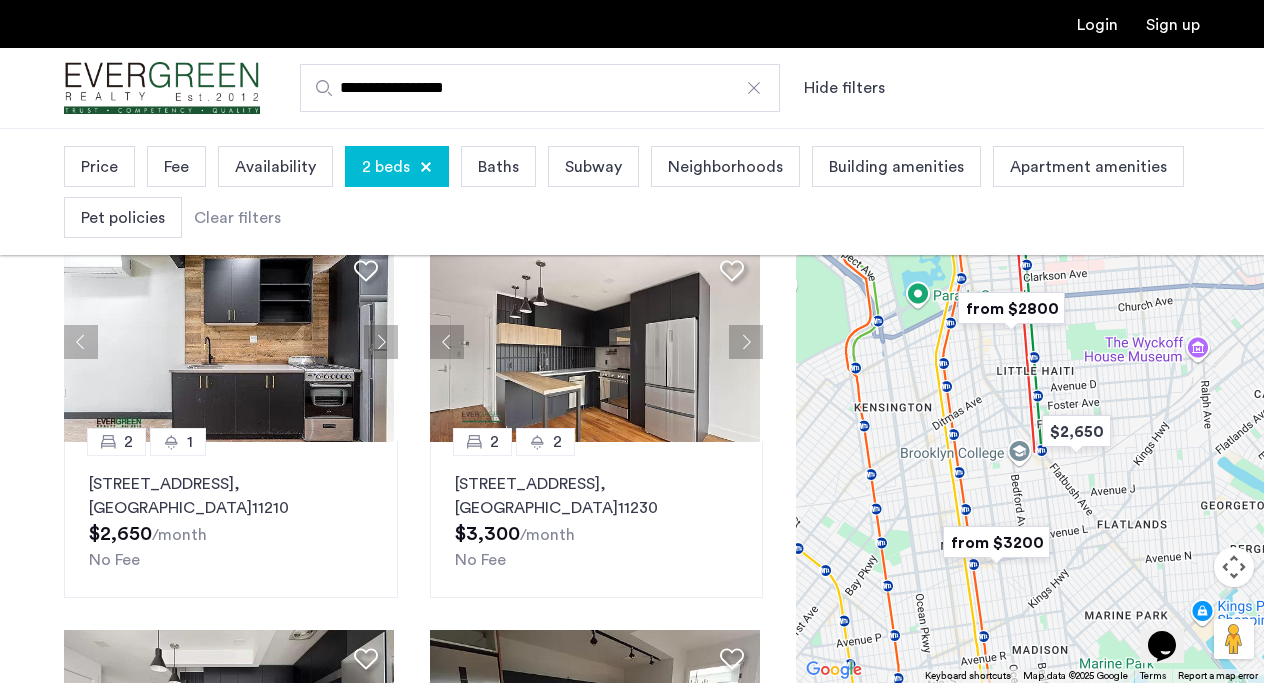 scroll, scrollTop: 206, scrollLeft: 0, axis: vertical 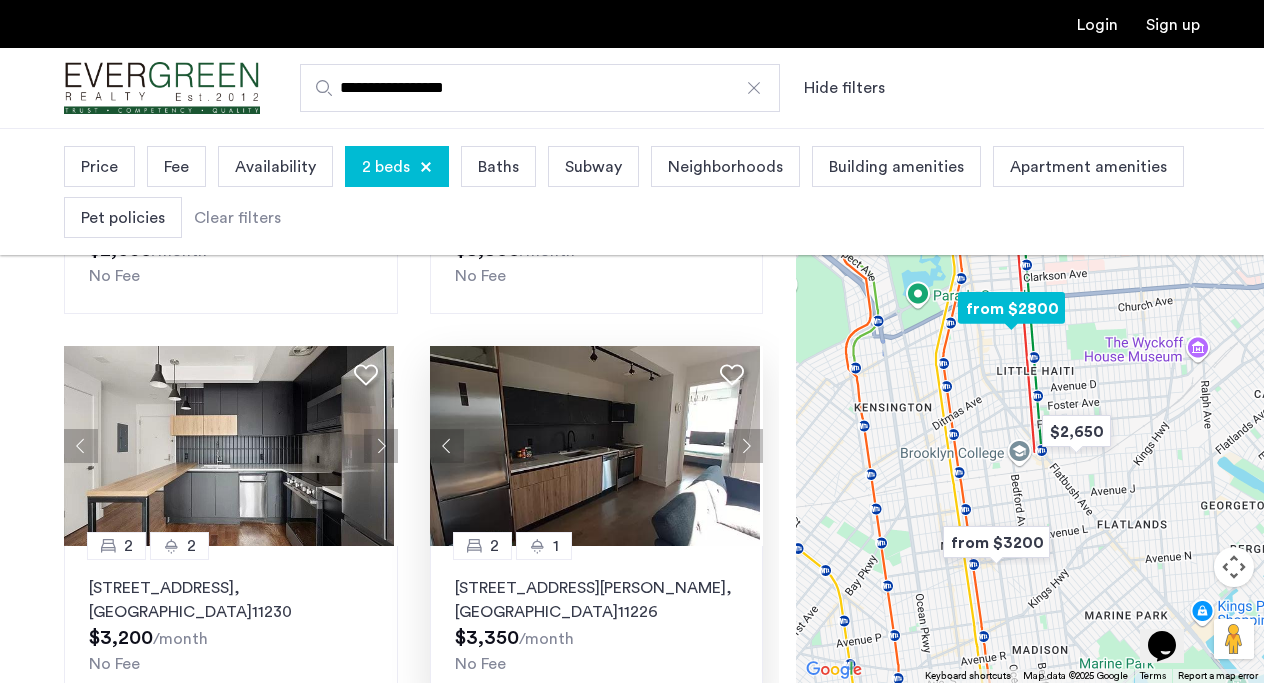 click 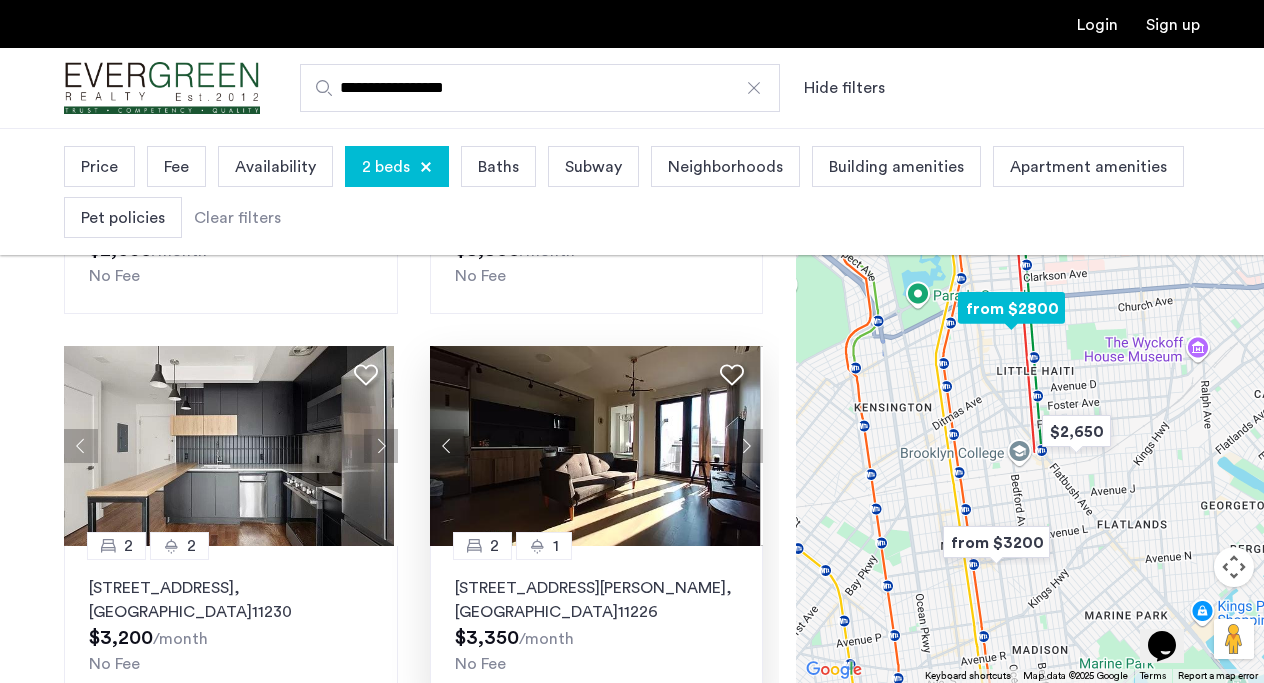 click 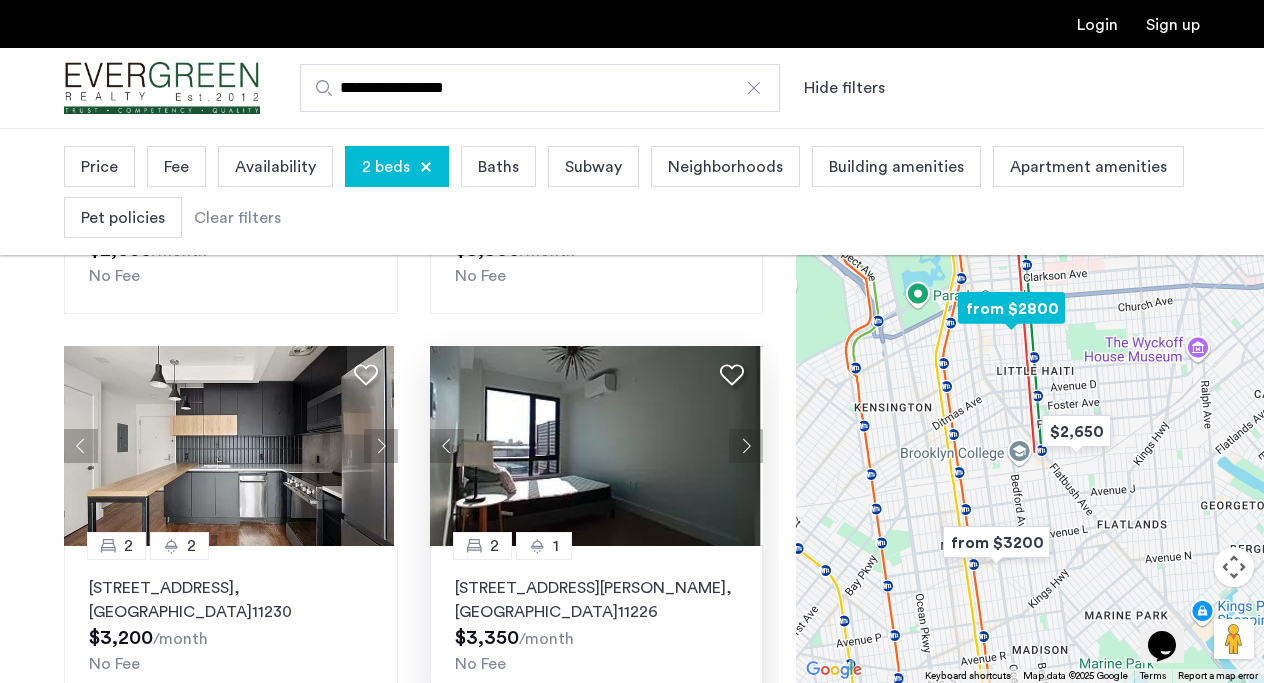 click 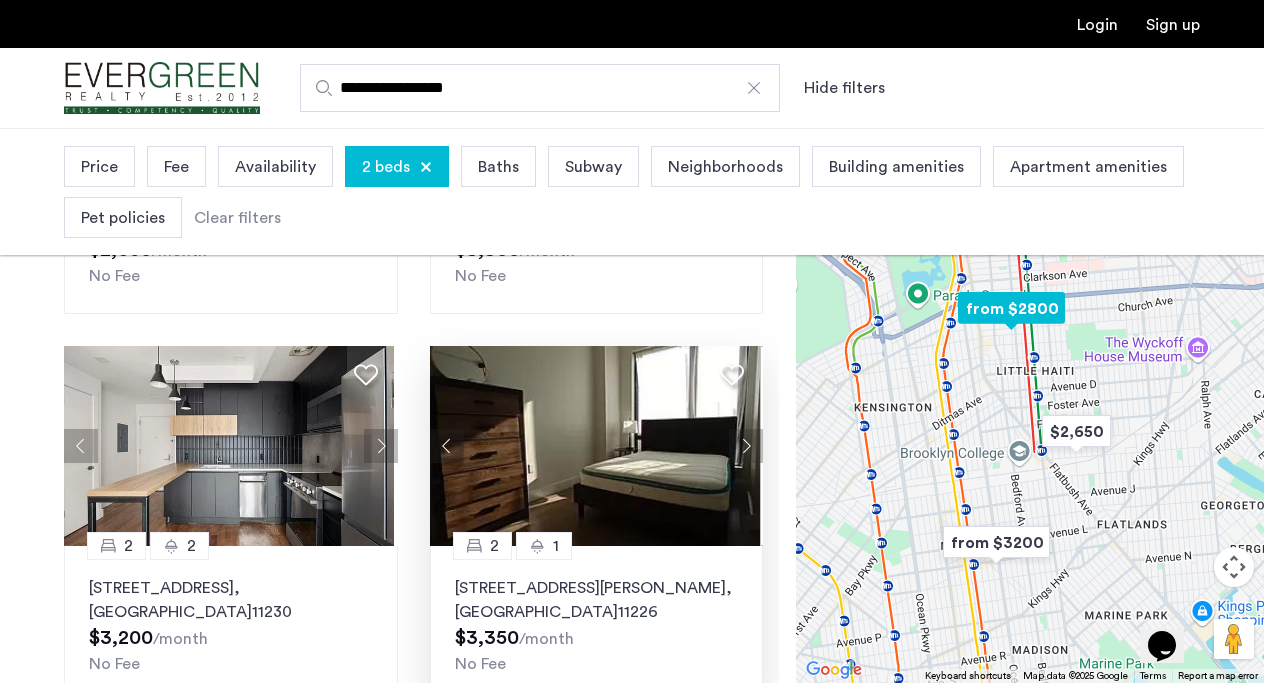 click 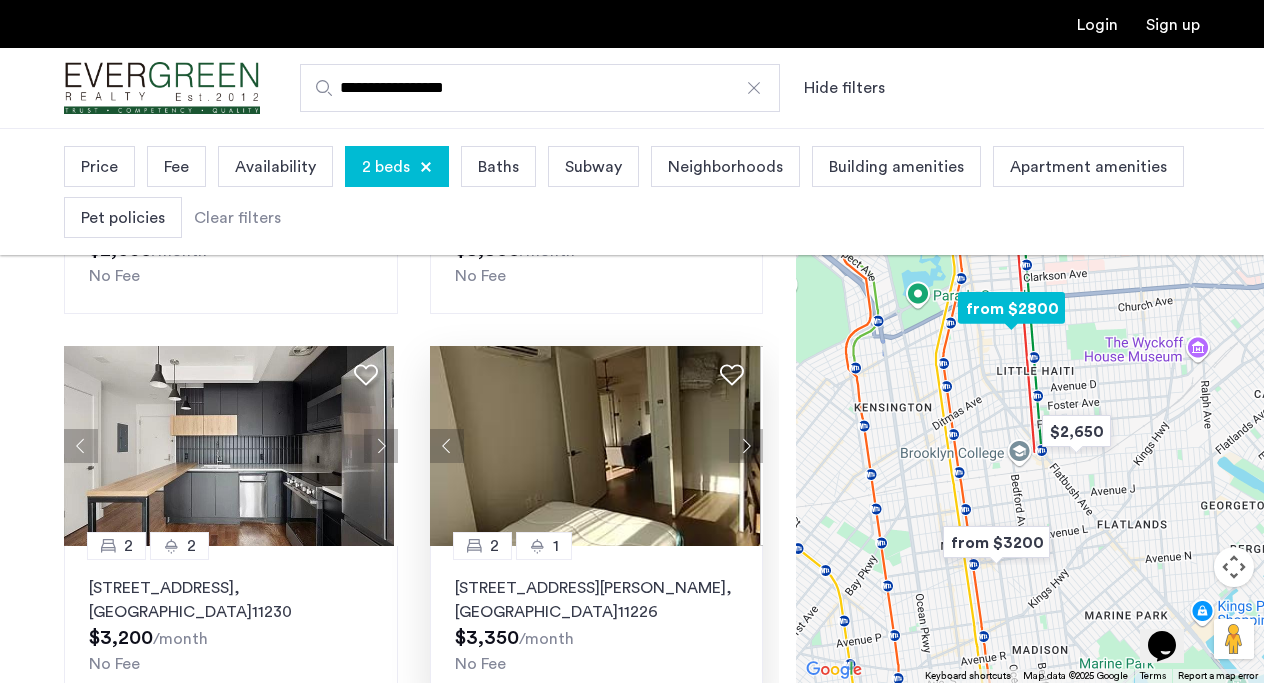 click 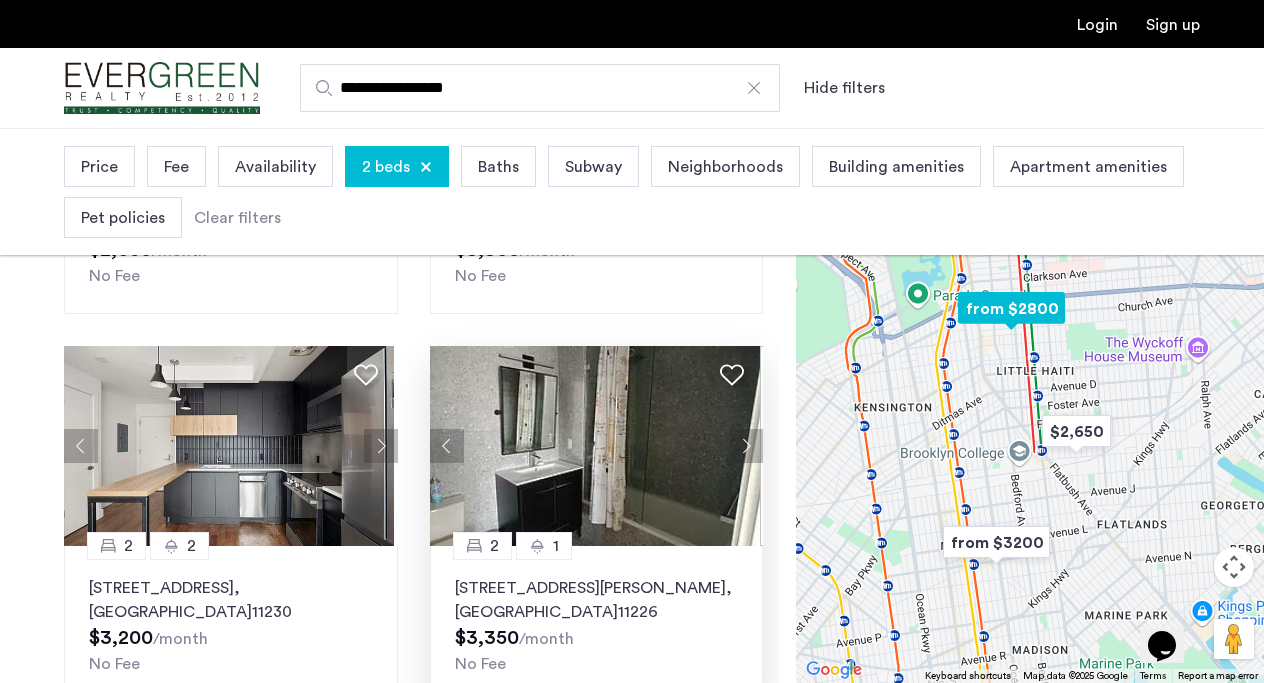 click 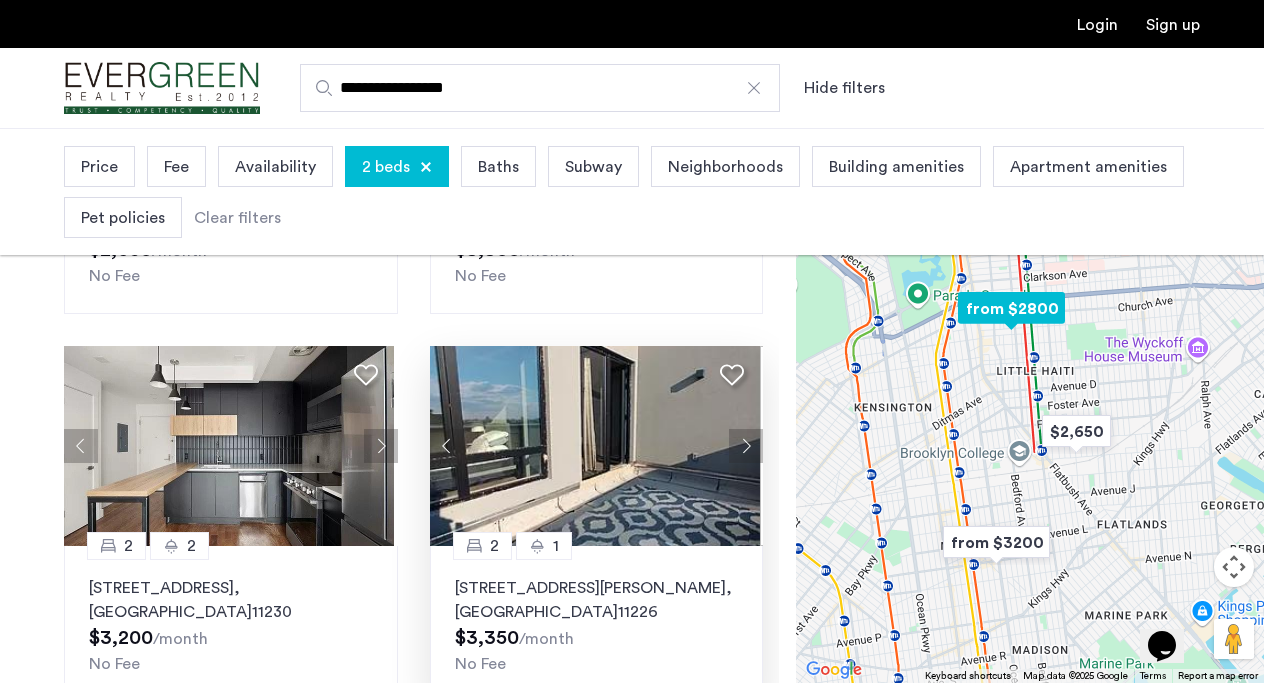click 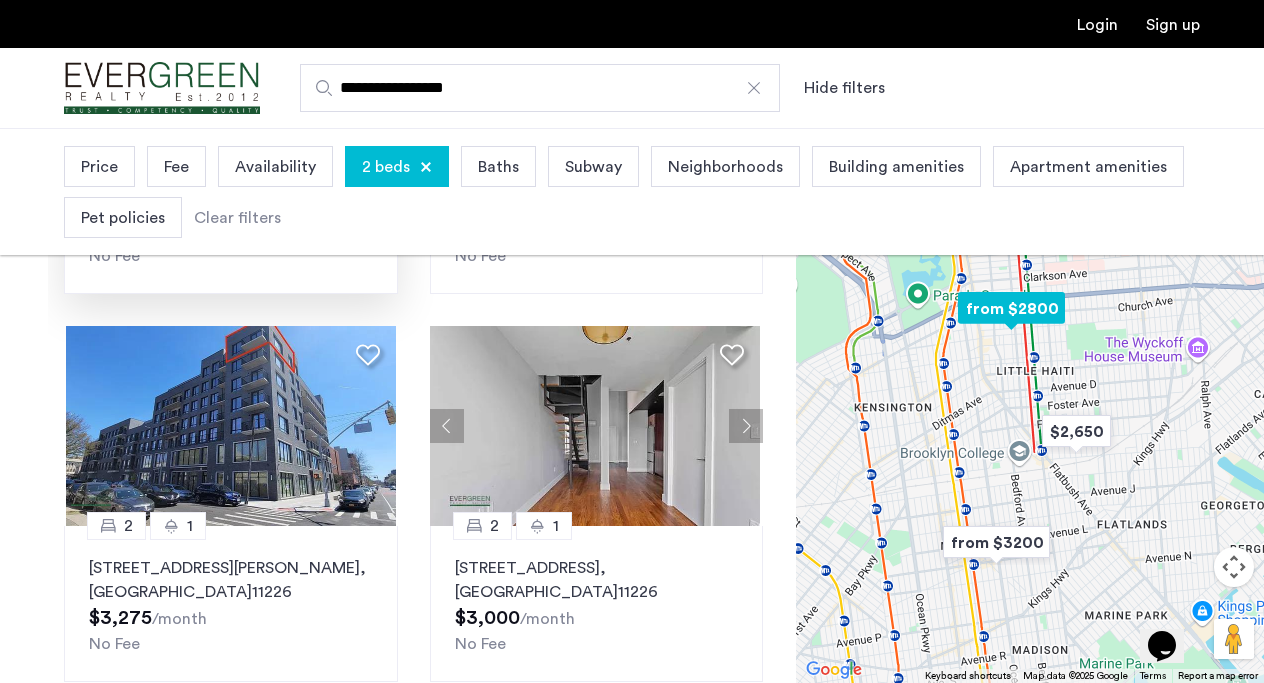 scroll, scrollTop: 1063, scrollLeft: 0, axis: vertical 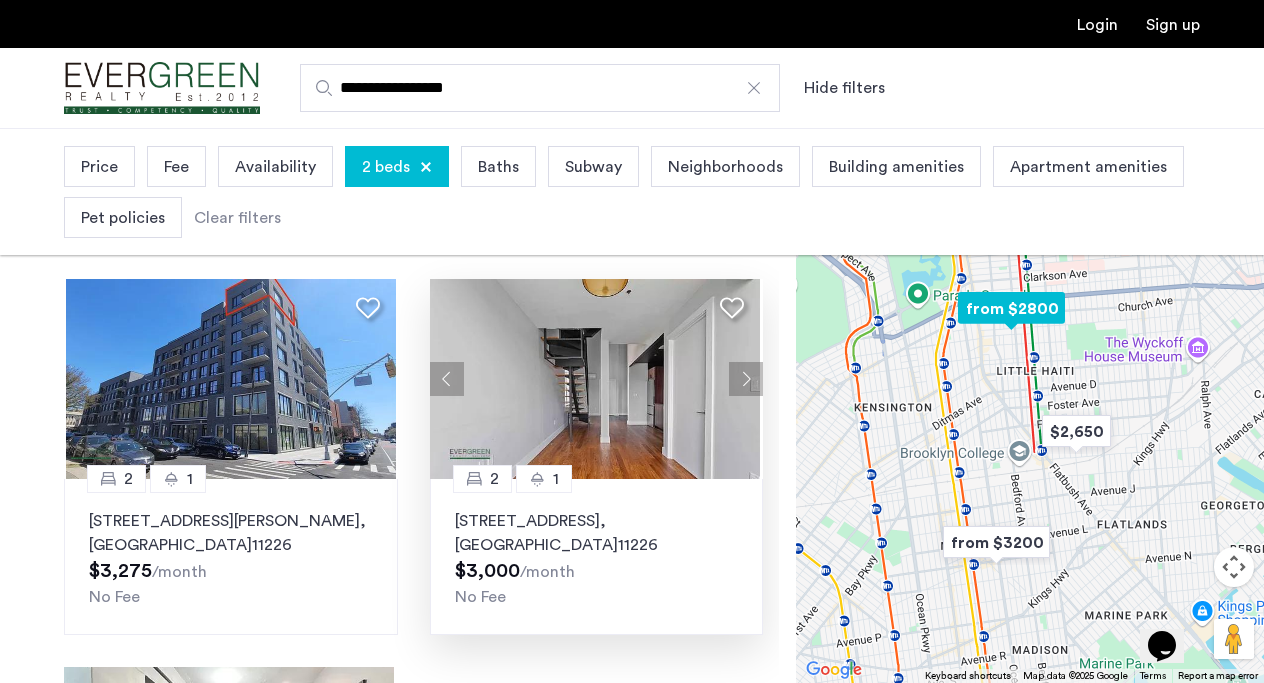 click 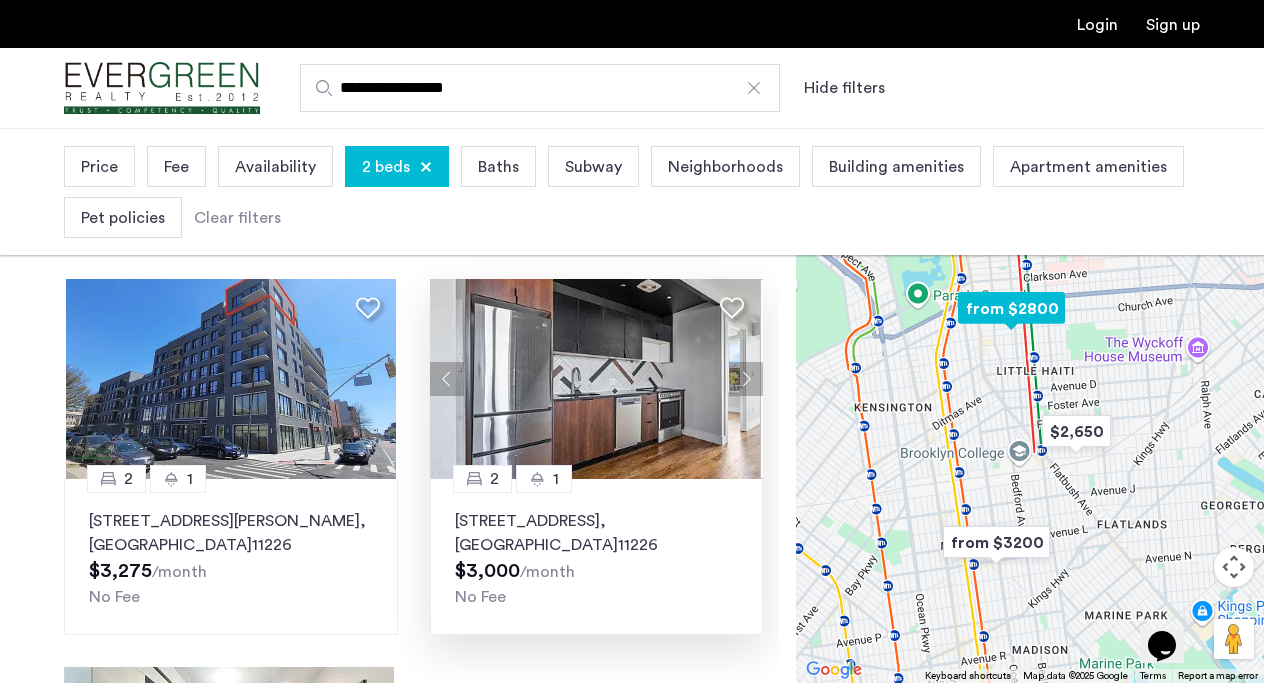 click 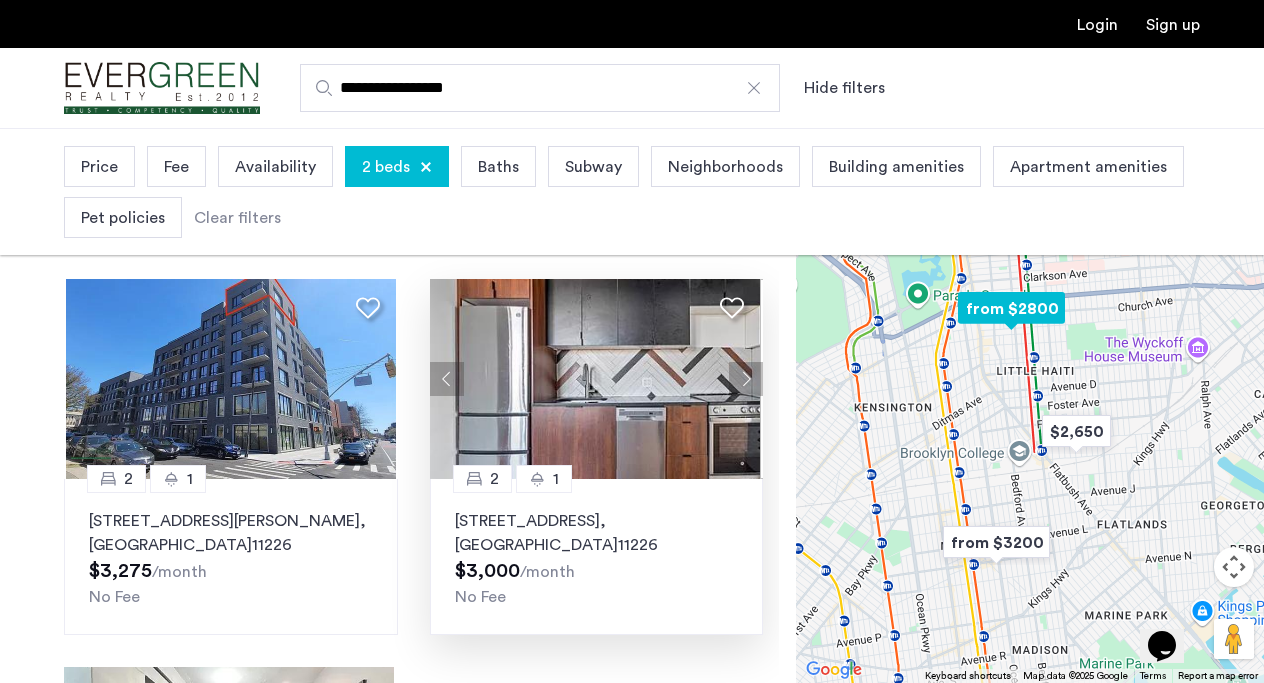 click 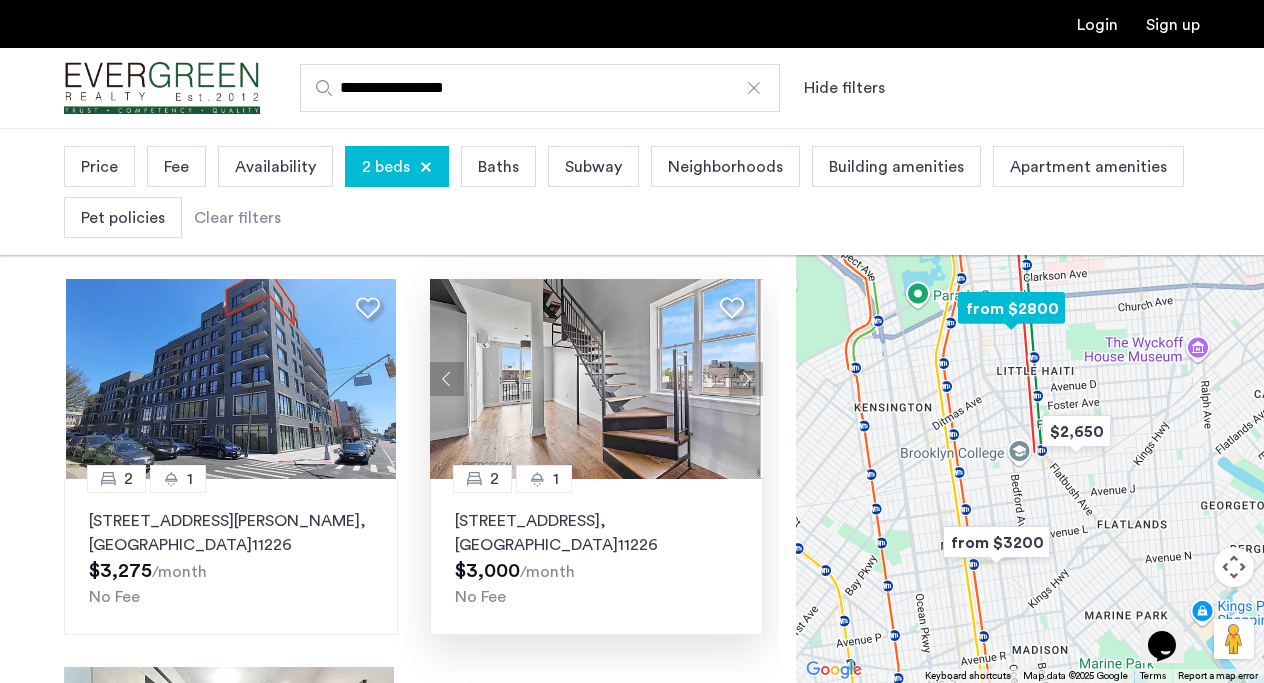 click 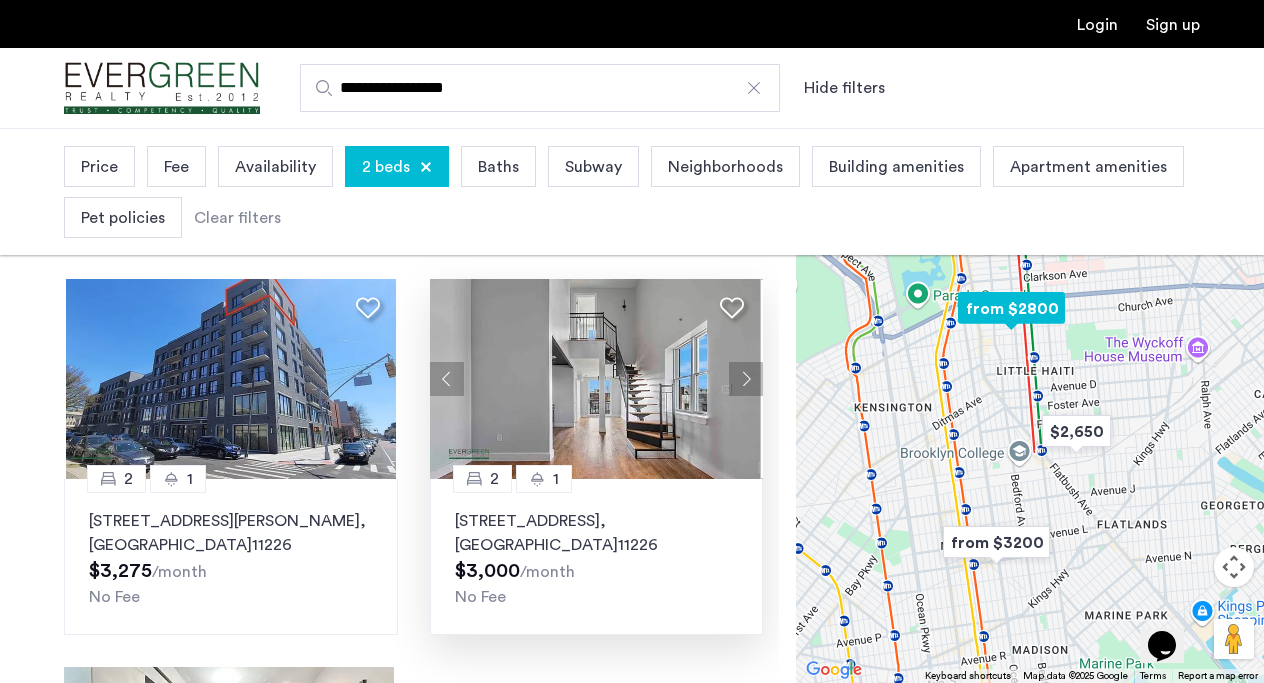 click 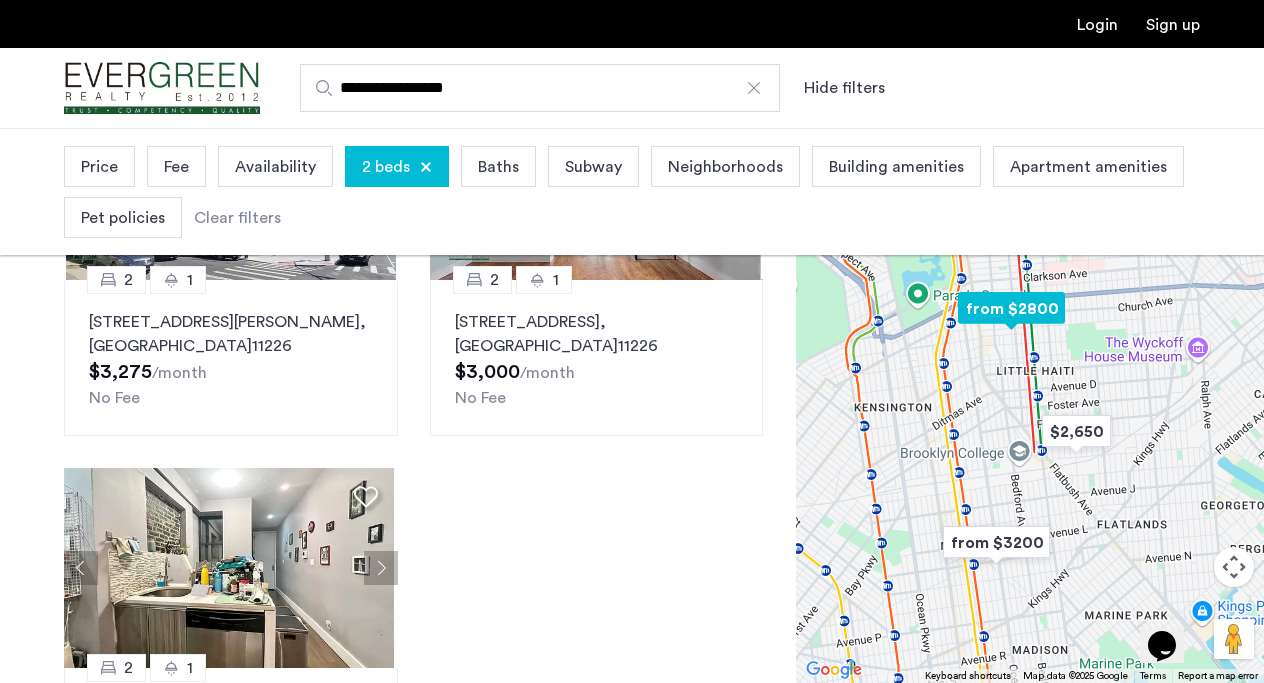 scroll, scrollTop: 1262, scrollLeft: 0, axis: vertical 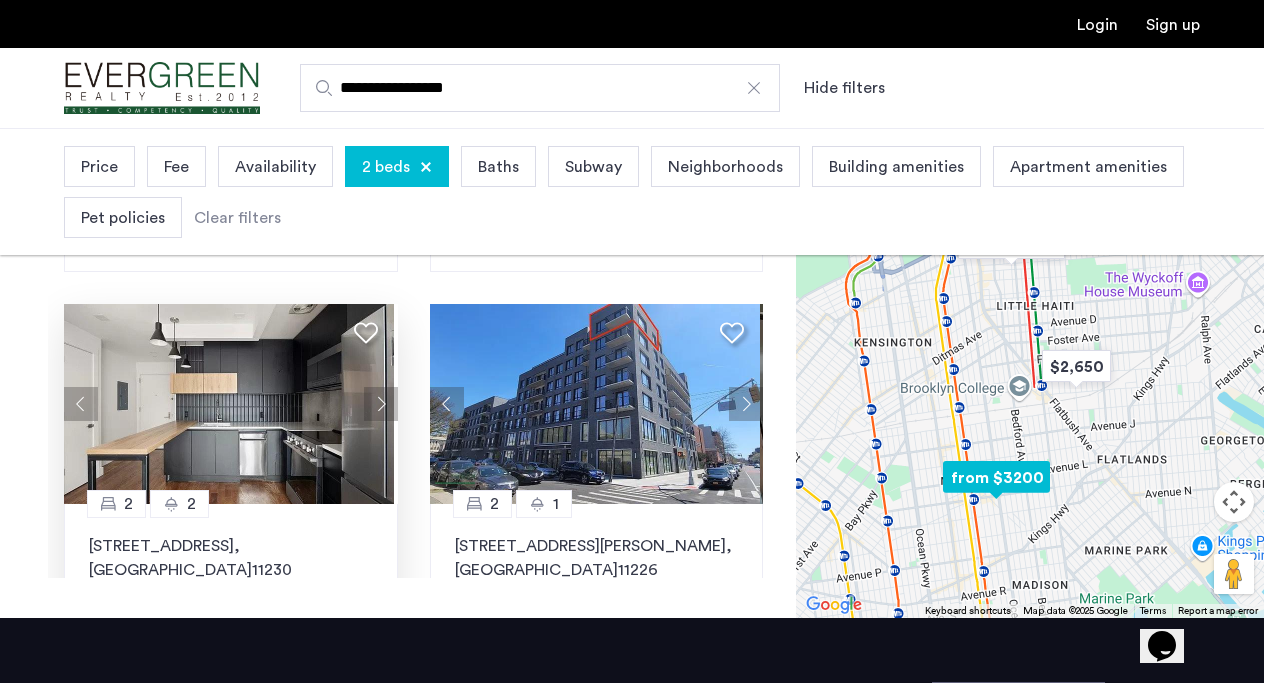 click 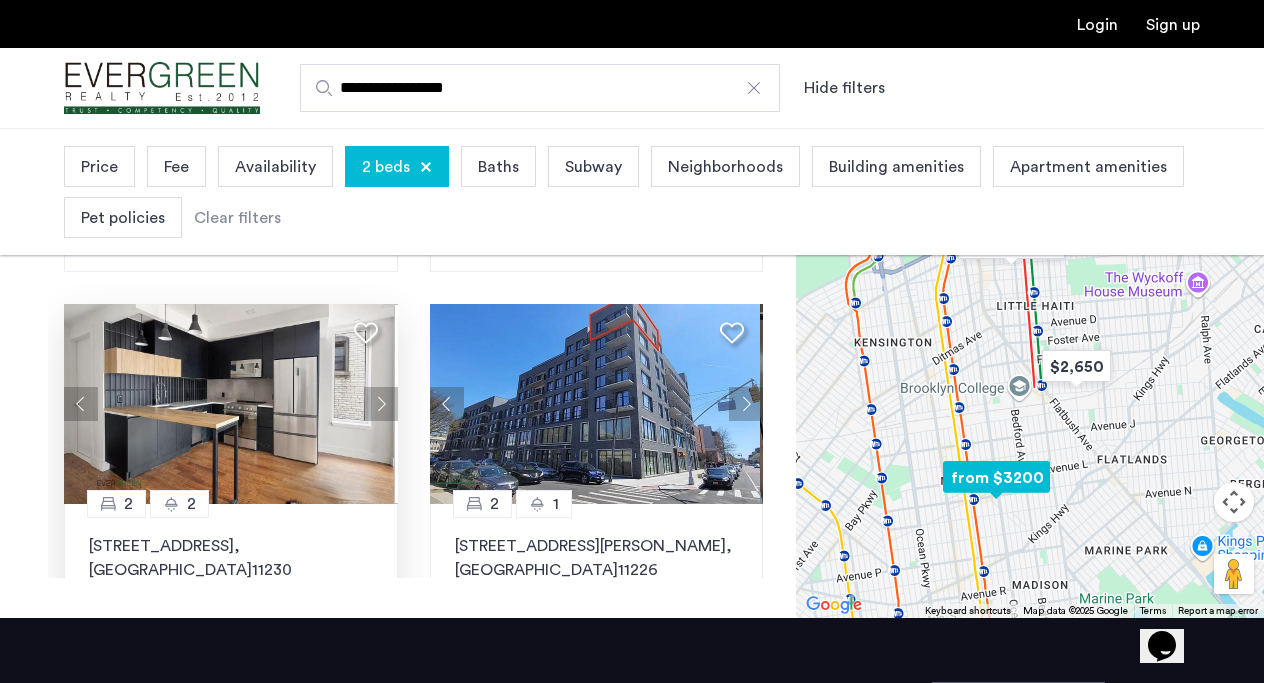 click 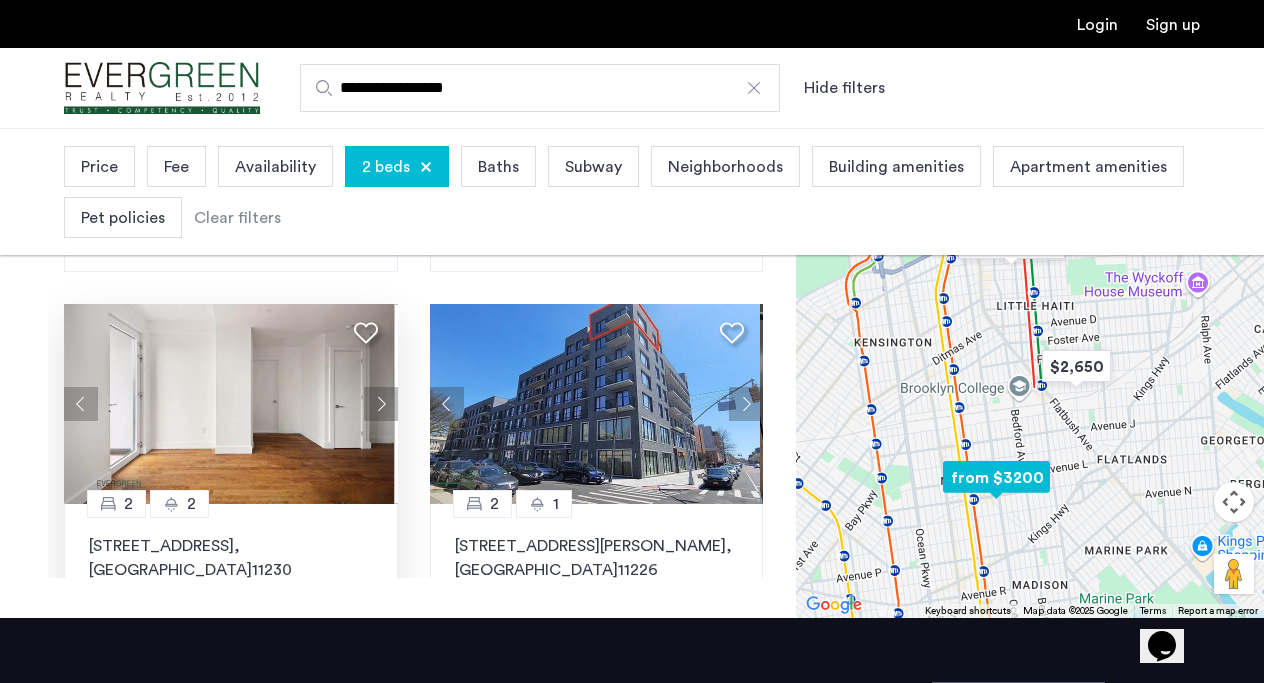 click 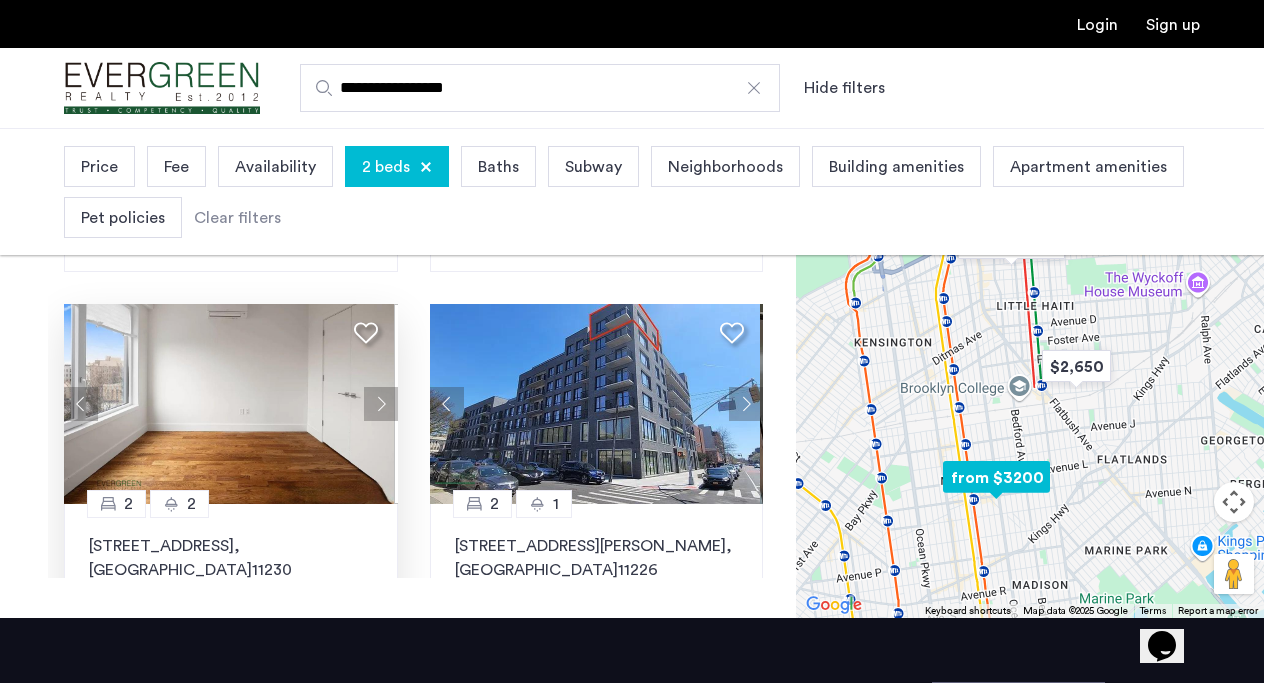 click 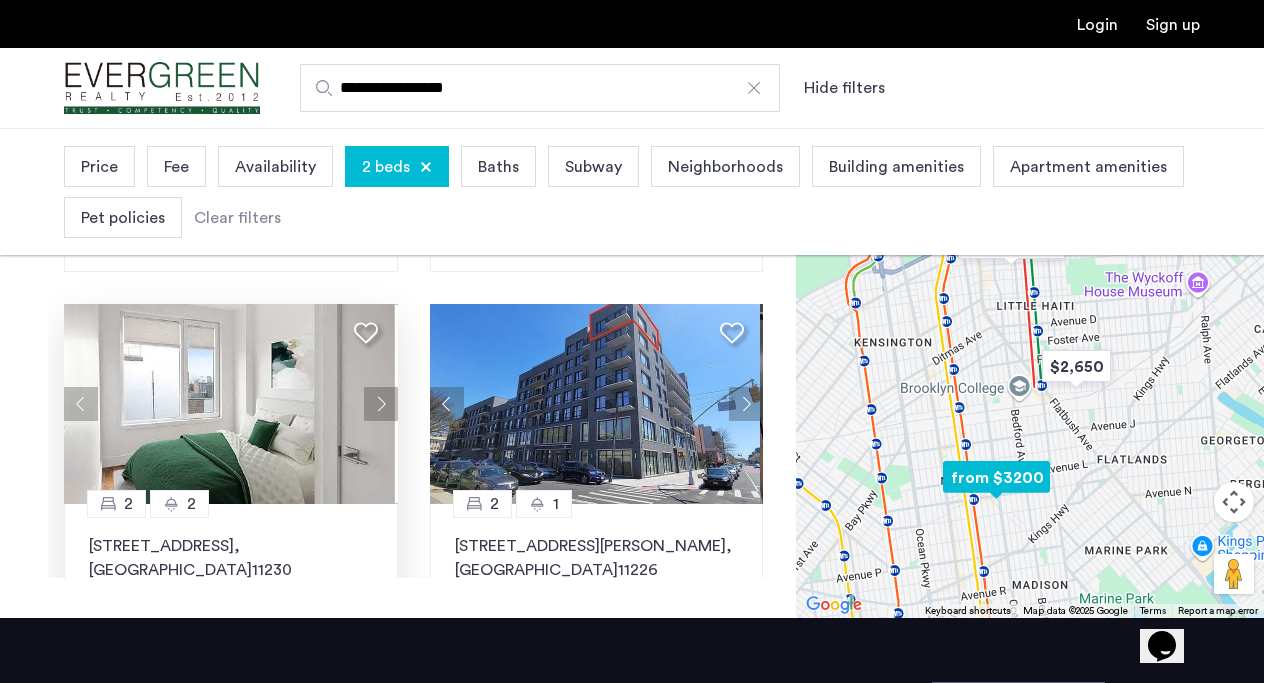 click 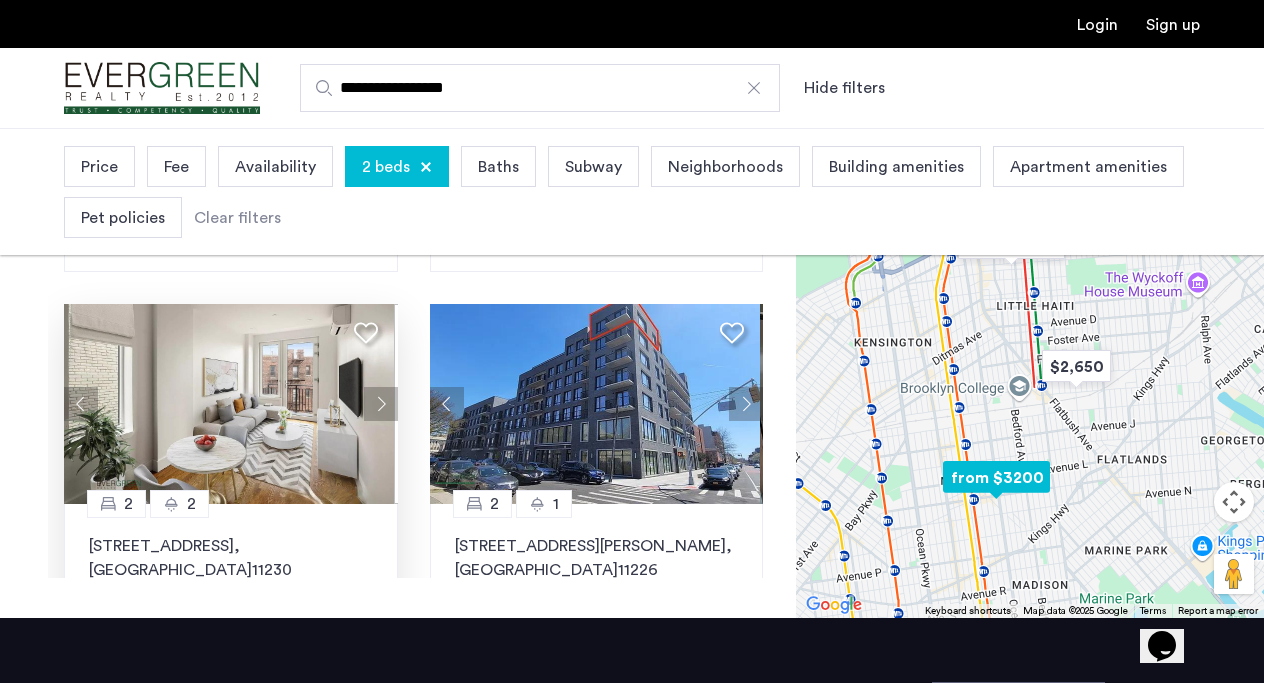click 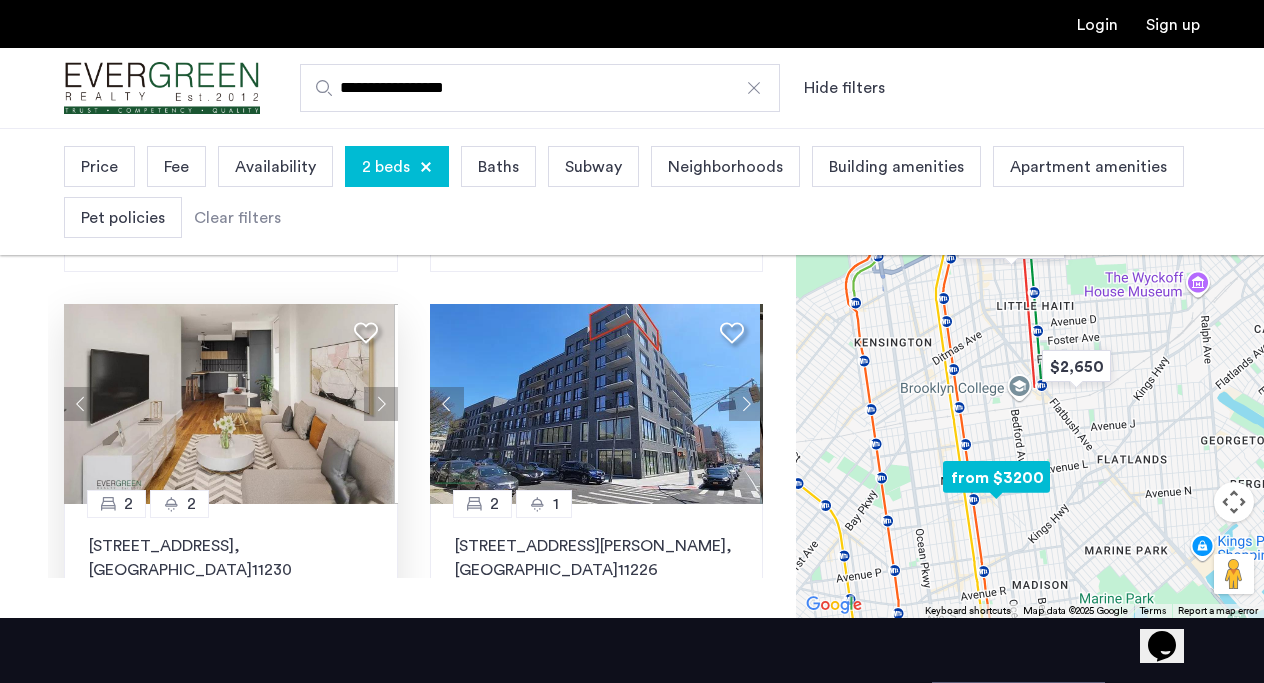 click 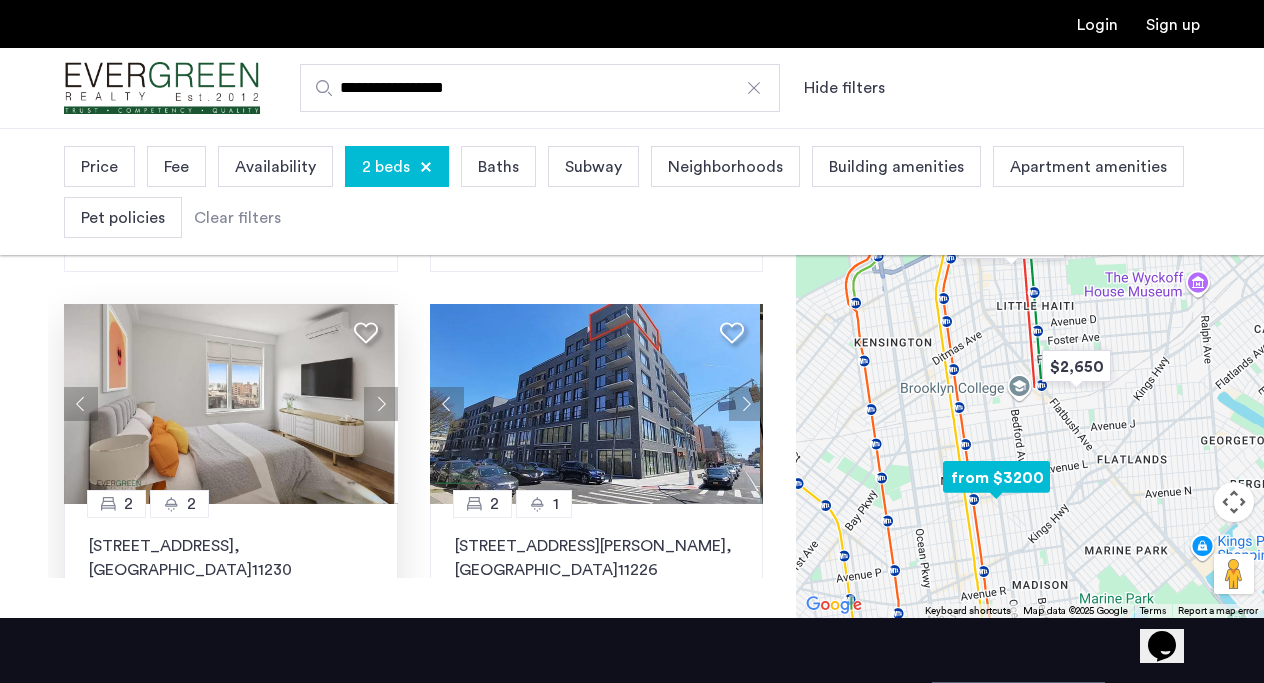 click 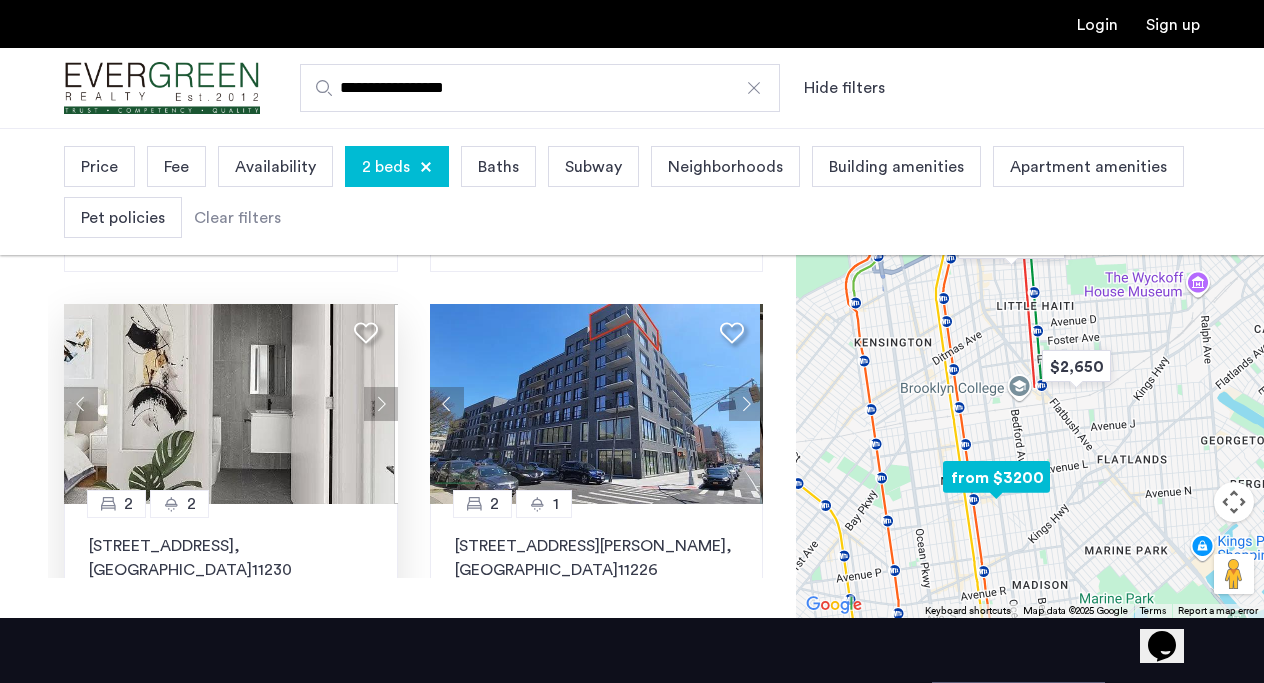 click 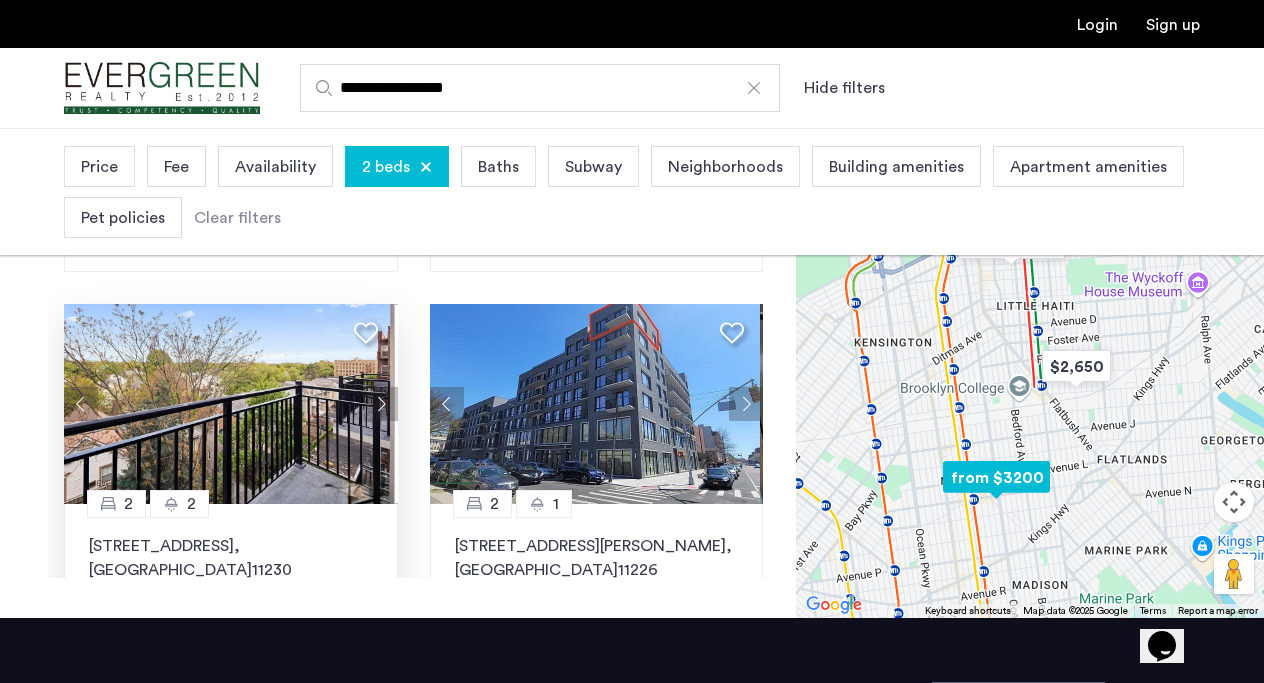 click 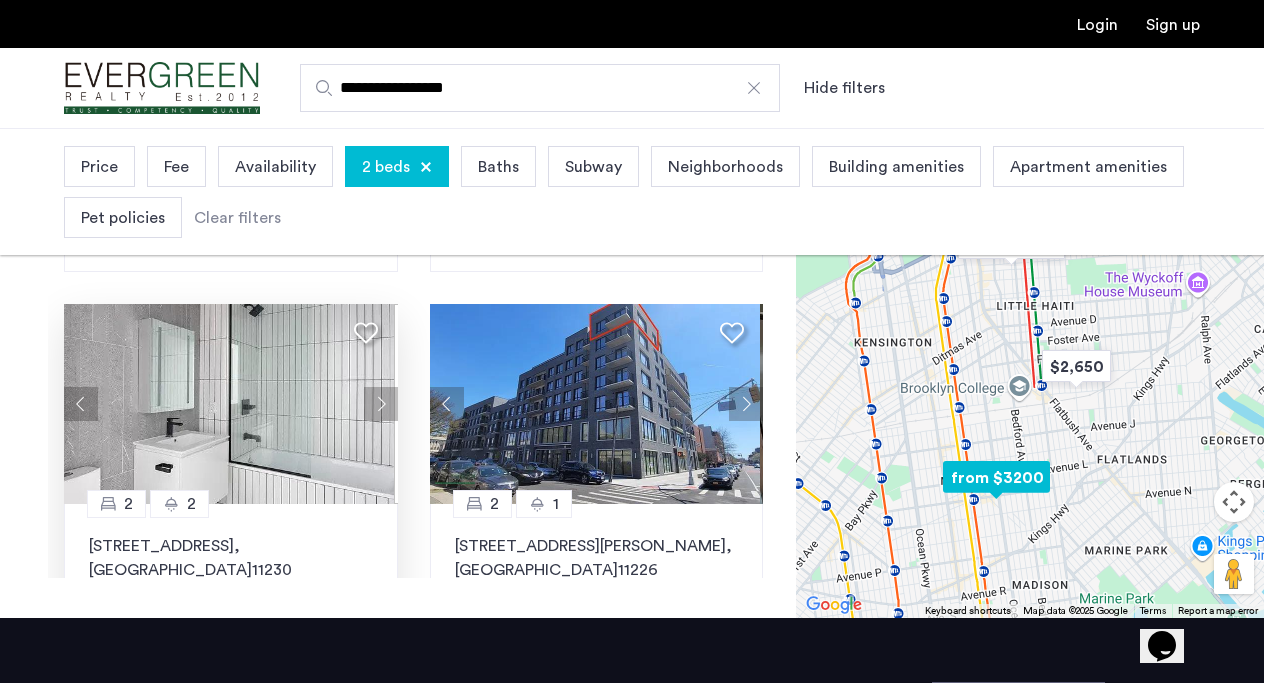 click 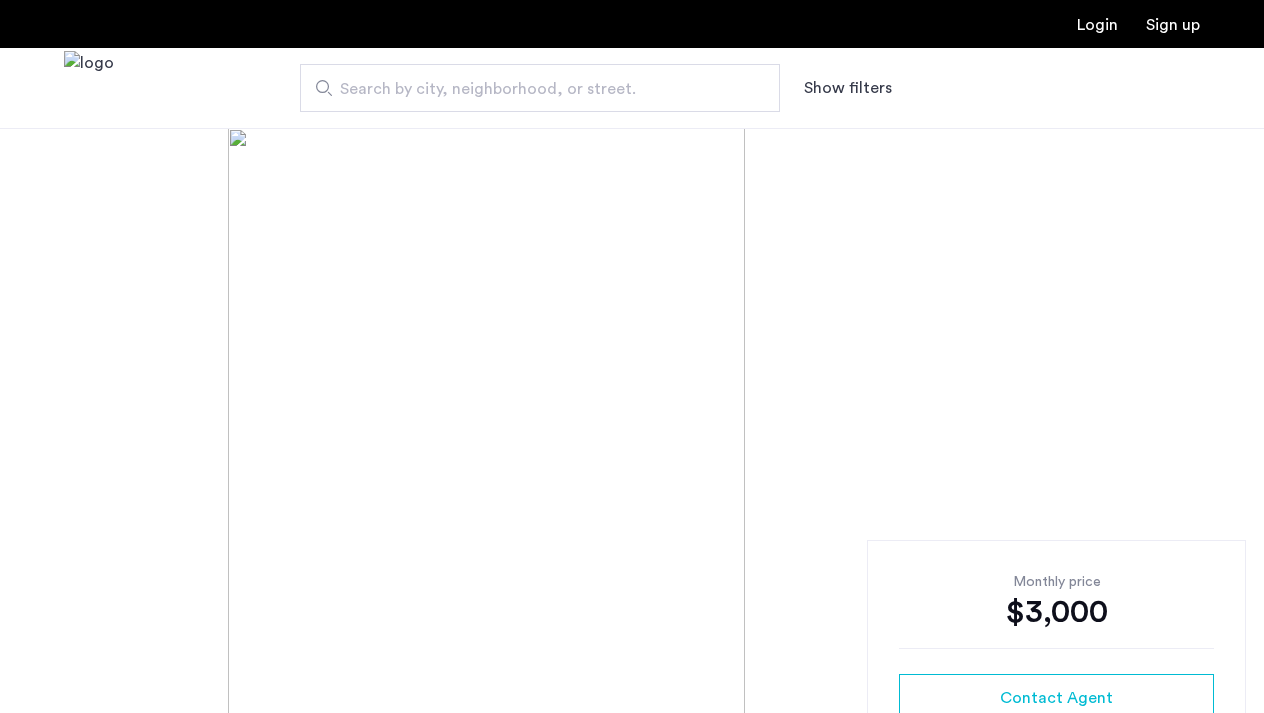 scroll, scrollTop: 0, scrollLeft: 0, axis: both 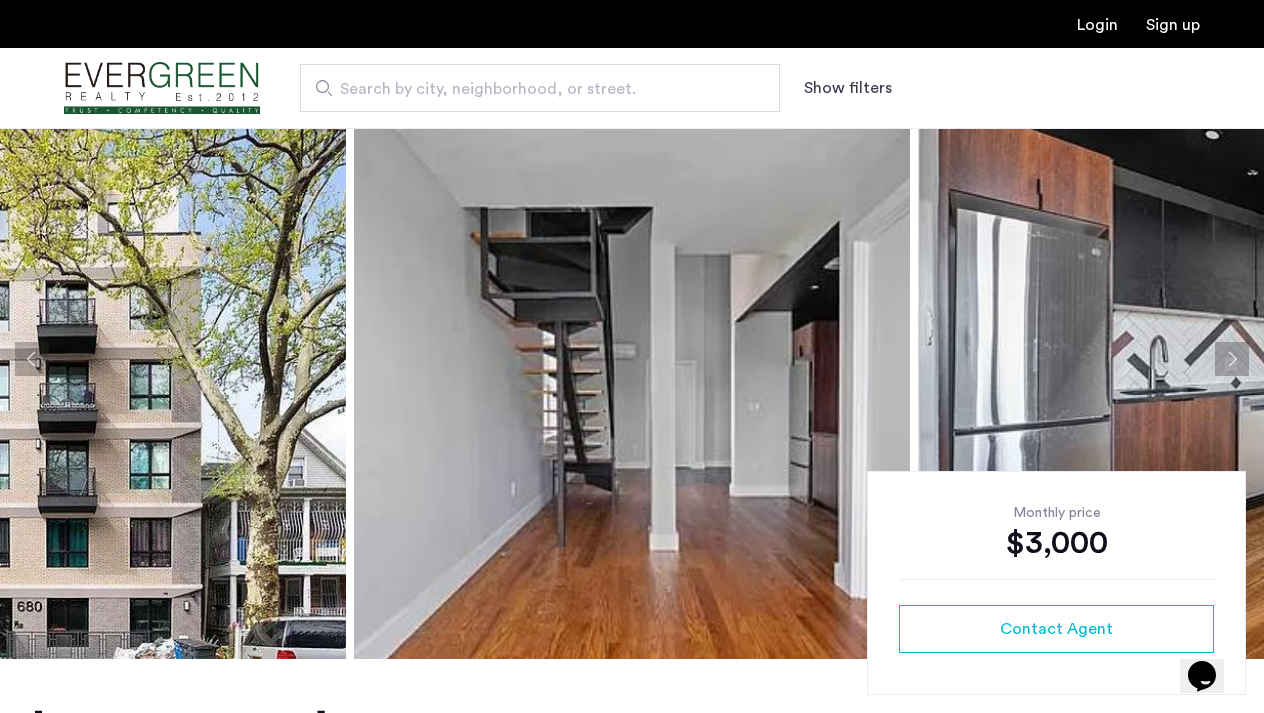 click 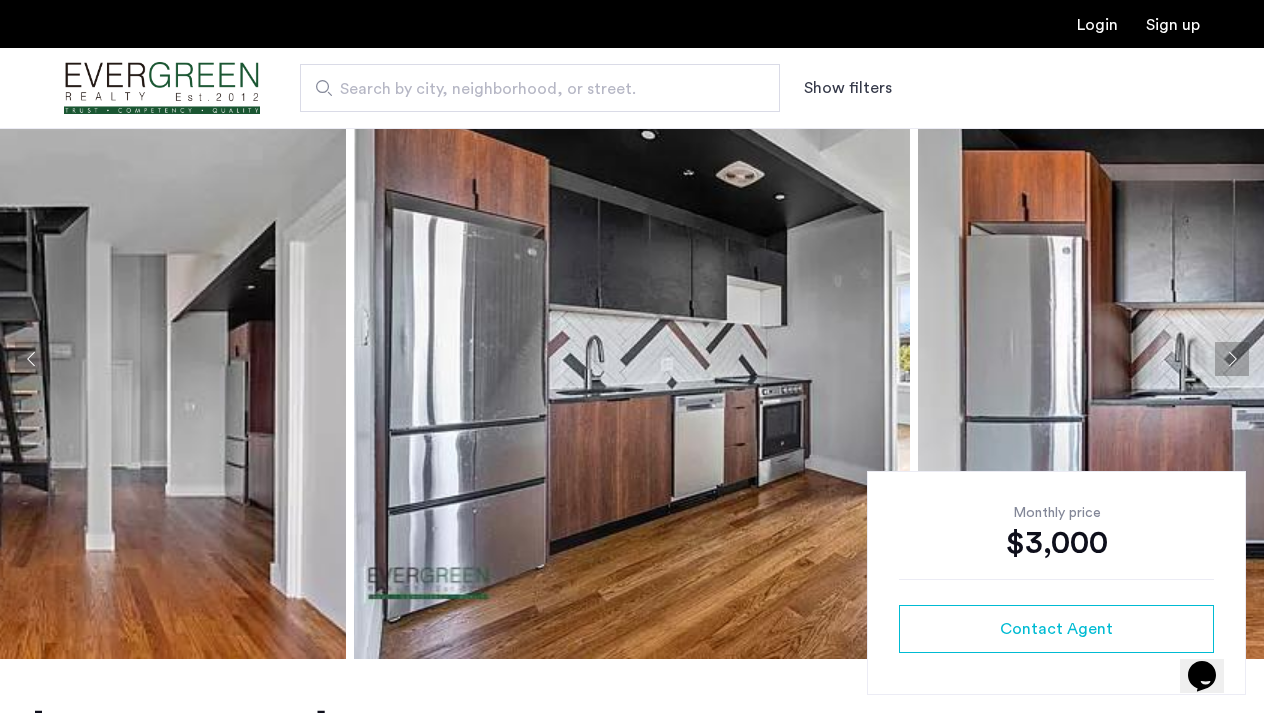 click 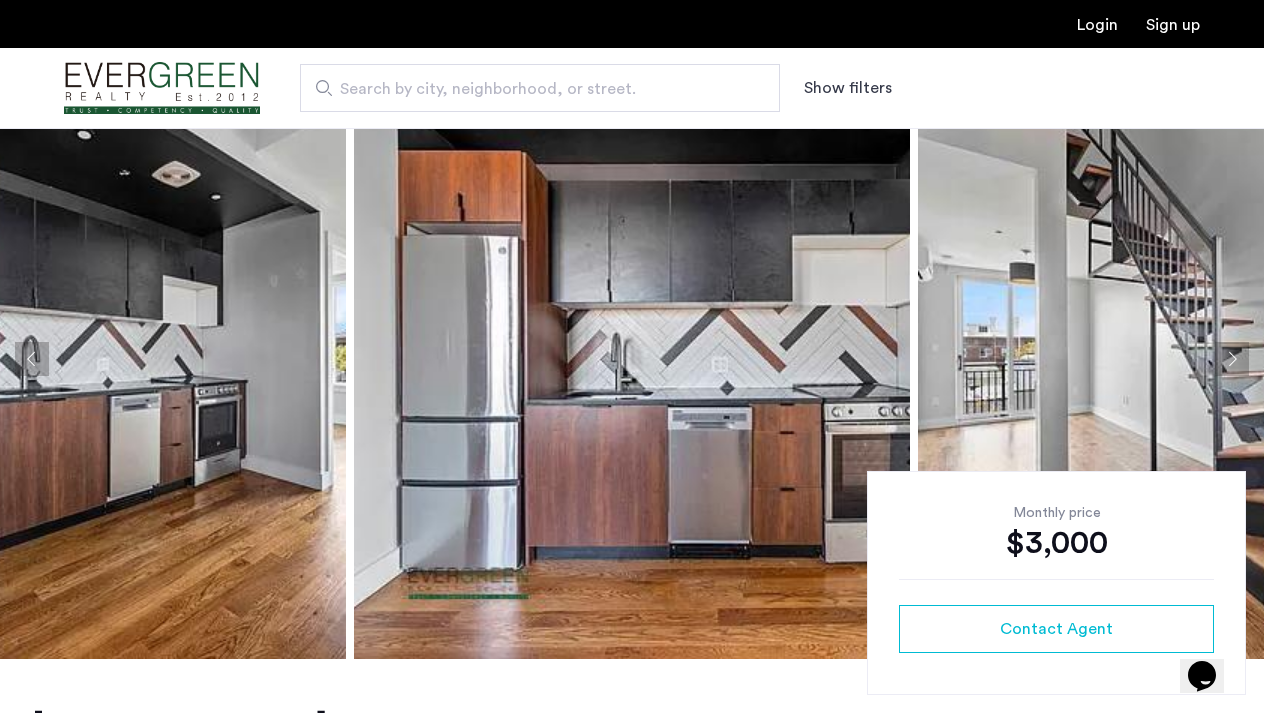 click 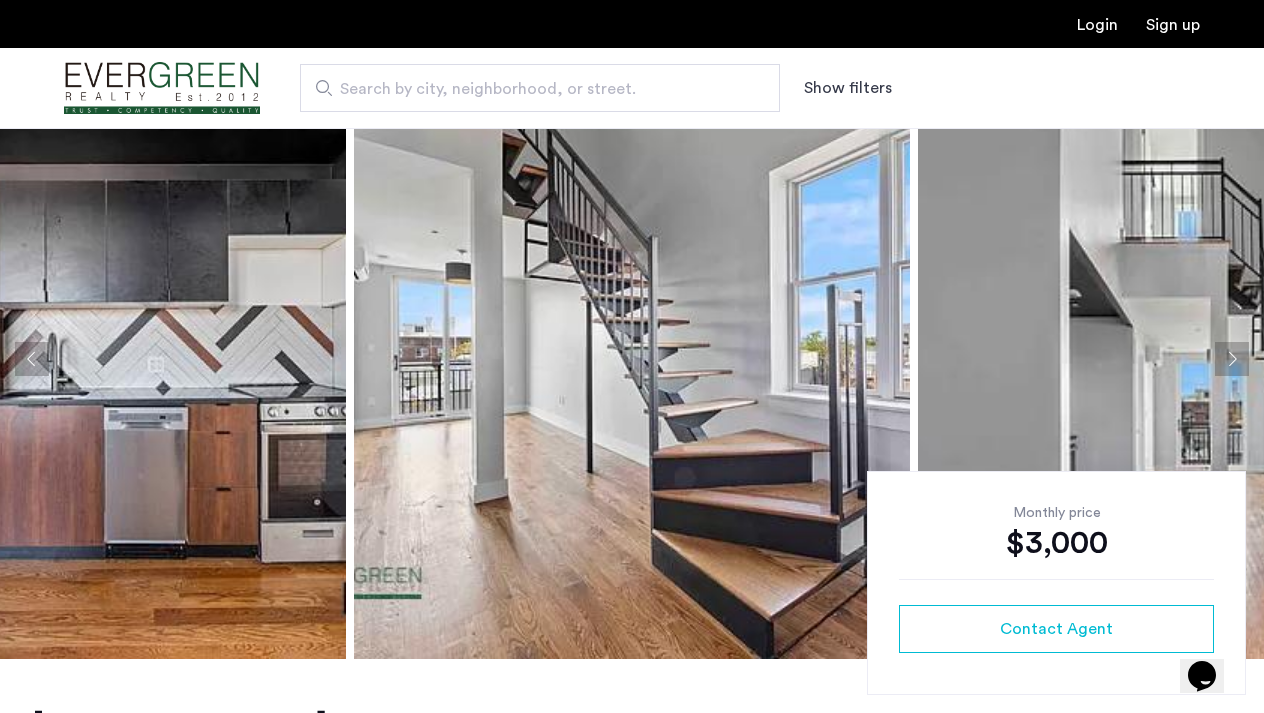 click 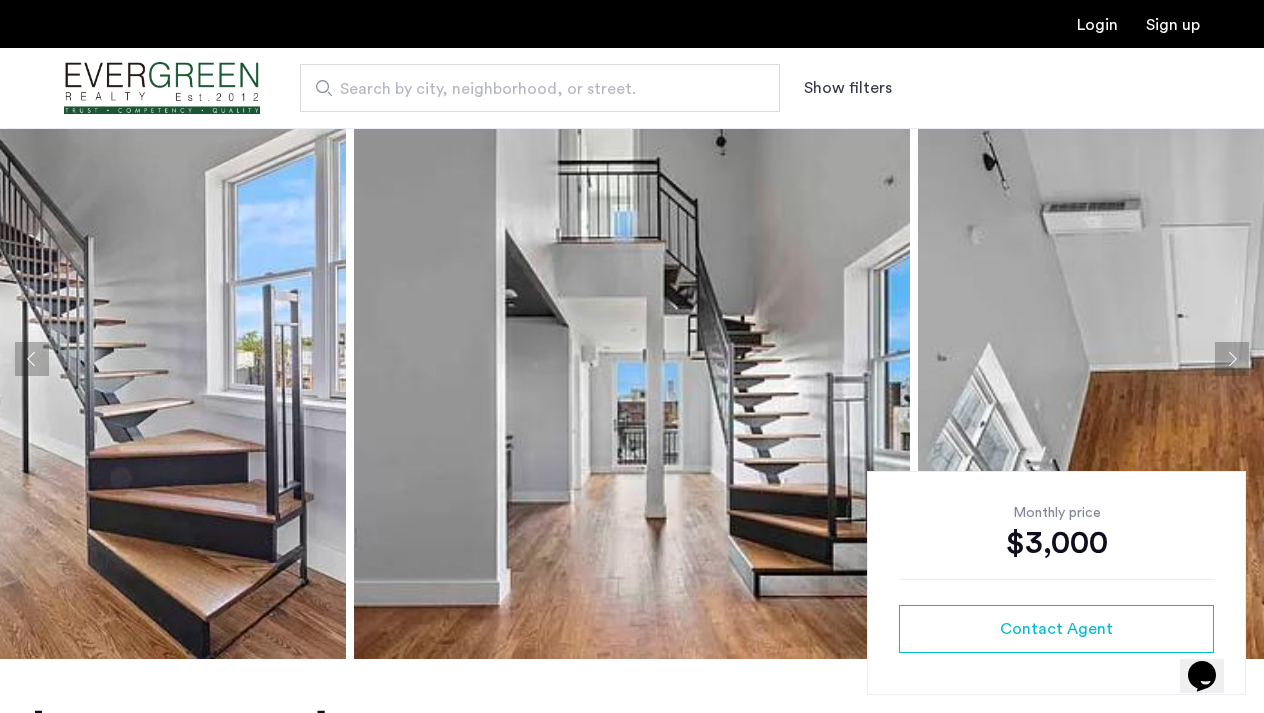 click 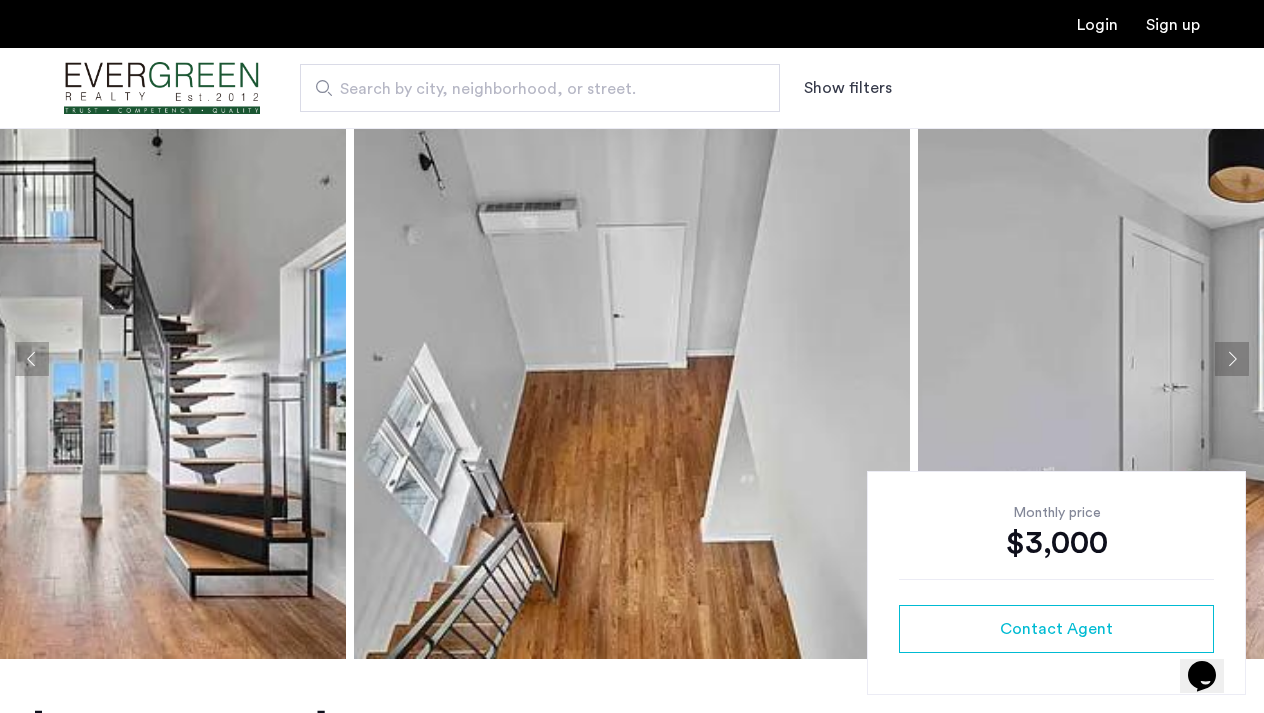 click 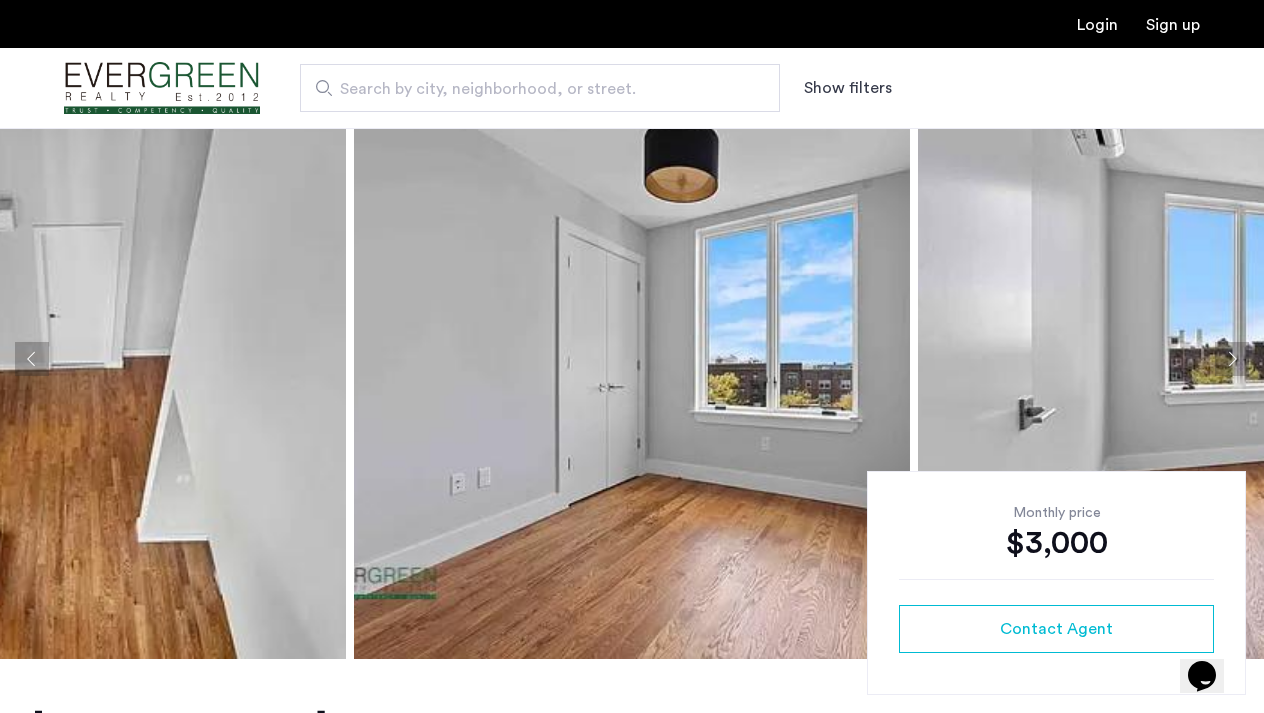 click 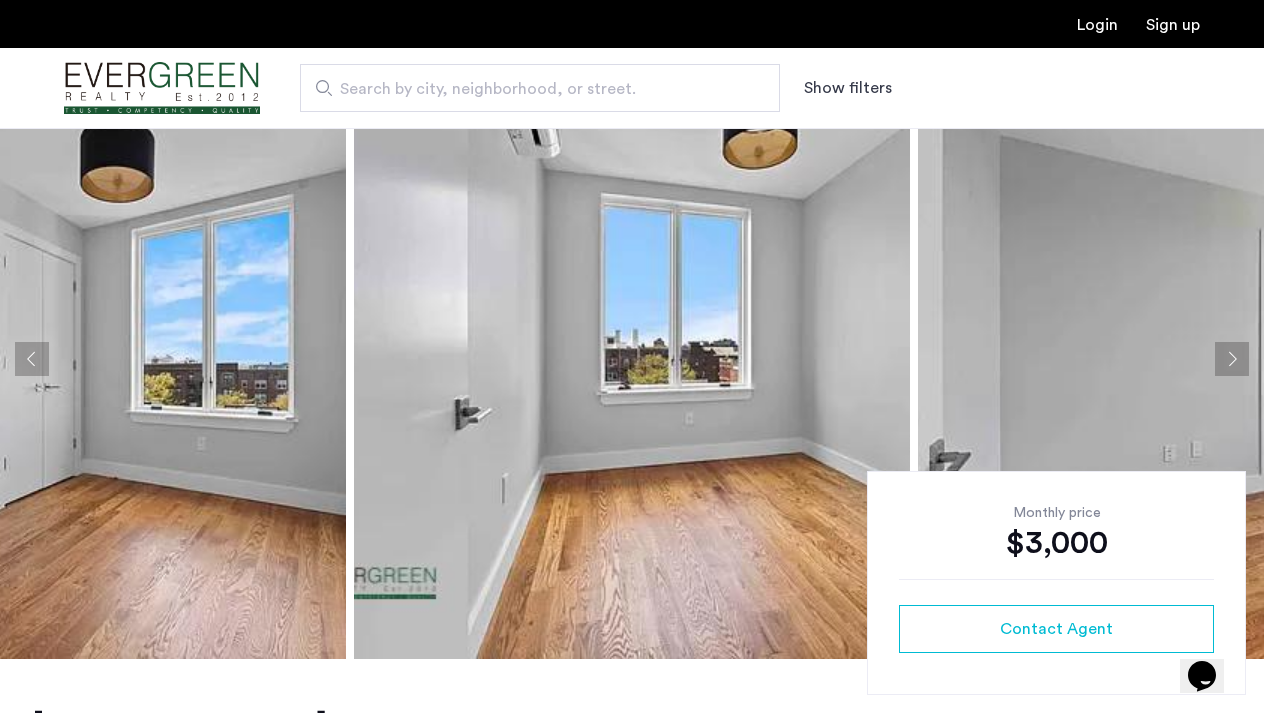 click 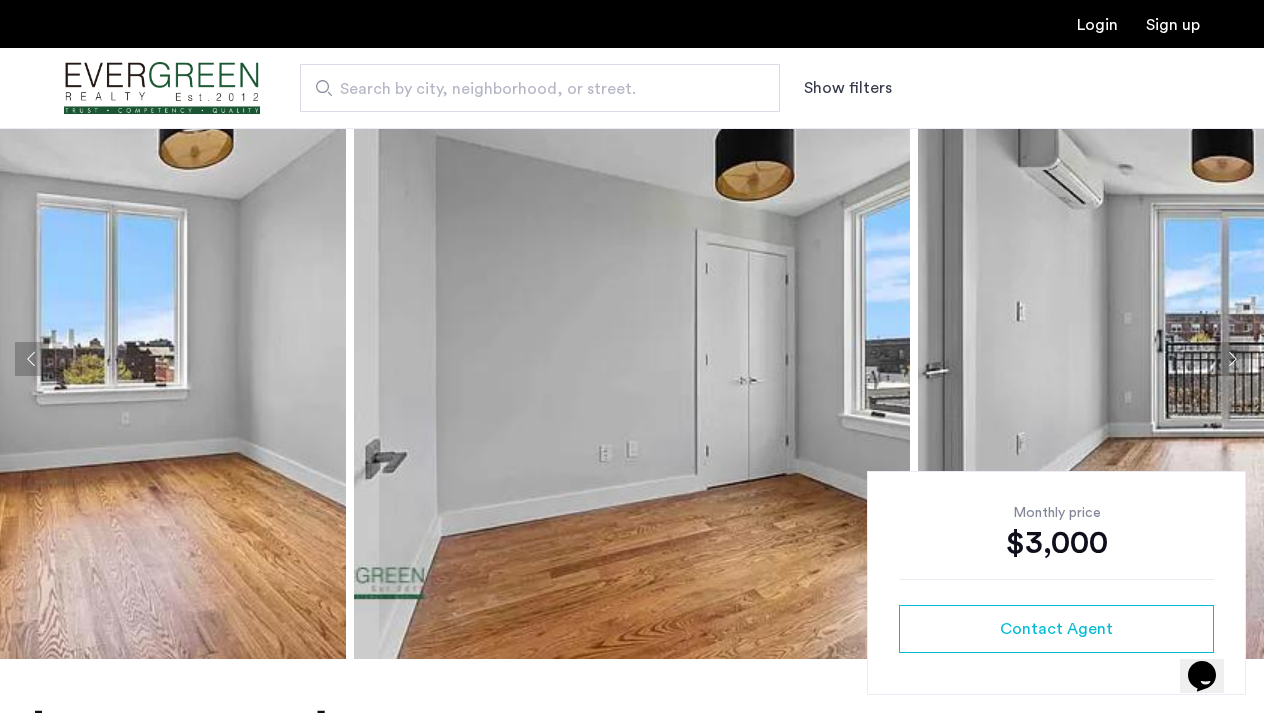 click 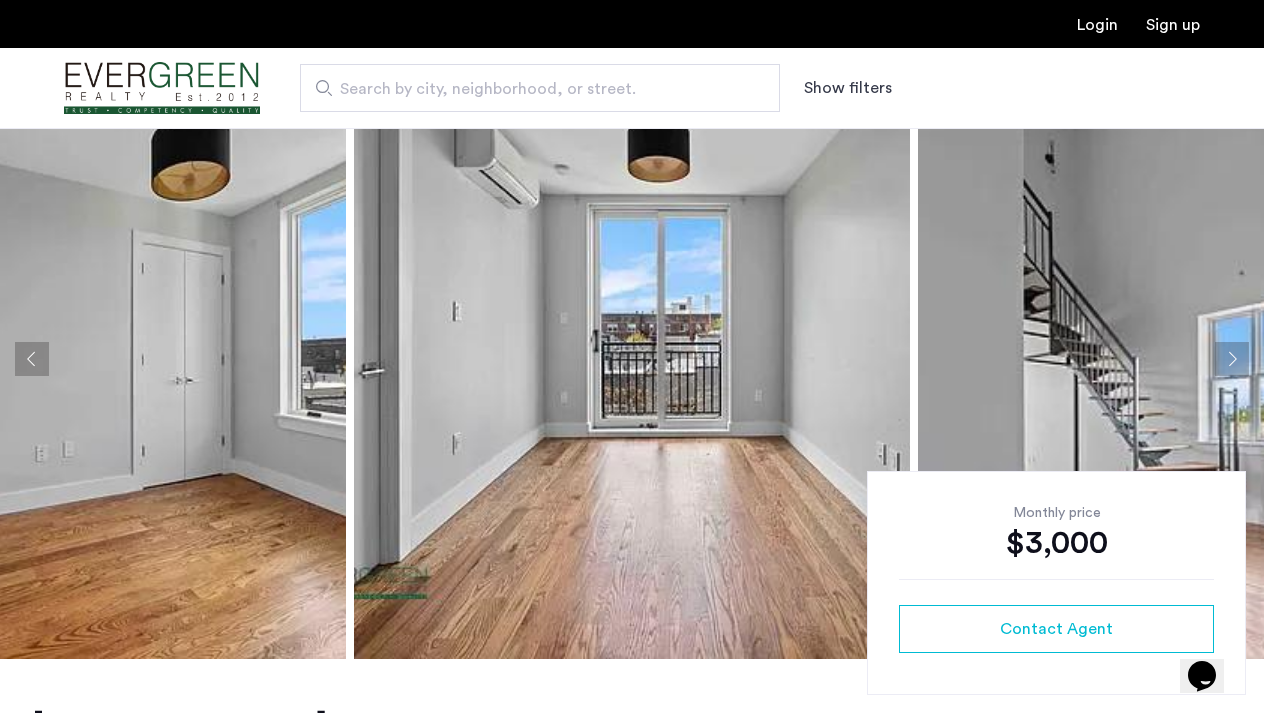 click 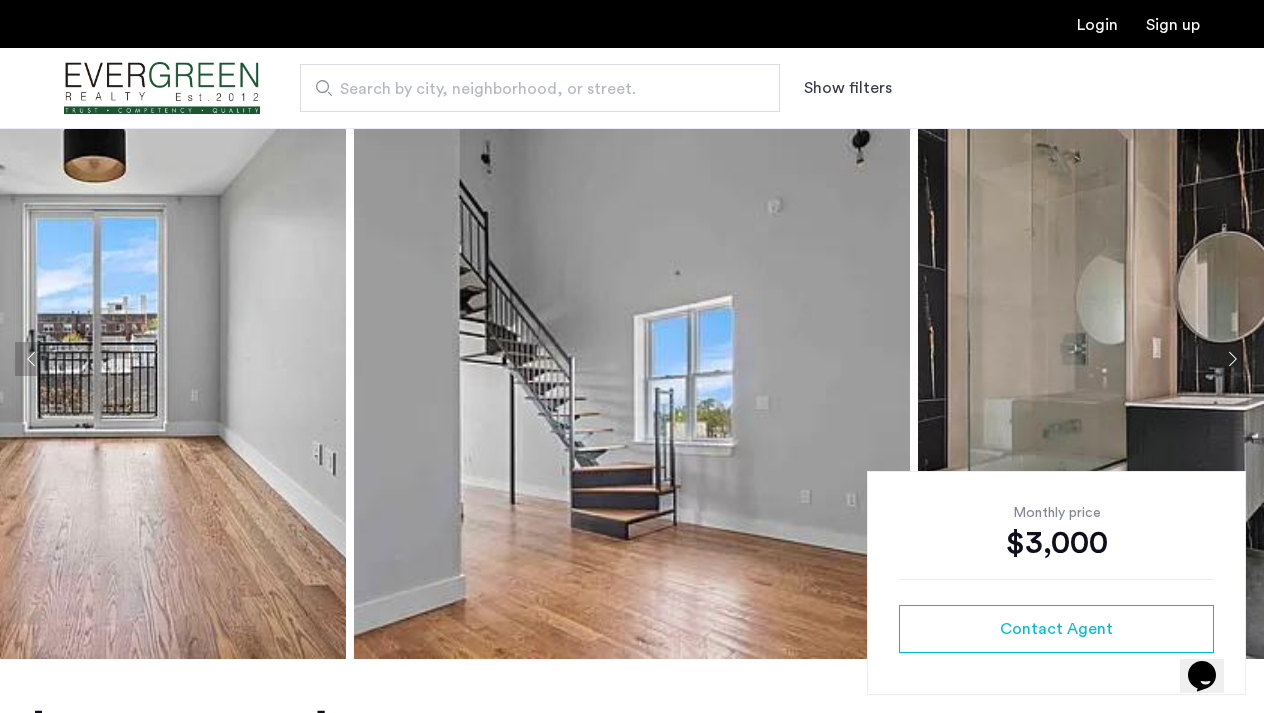 click 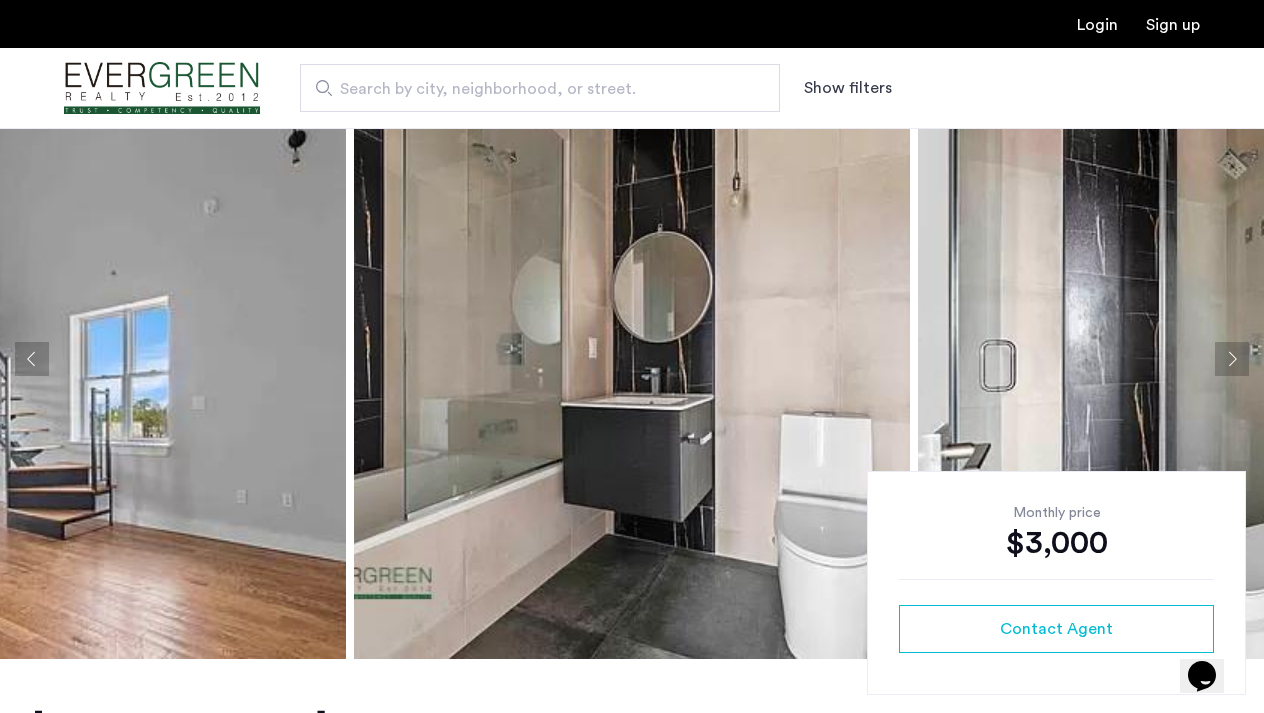 click 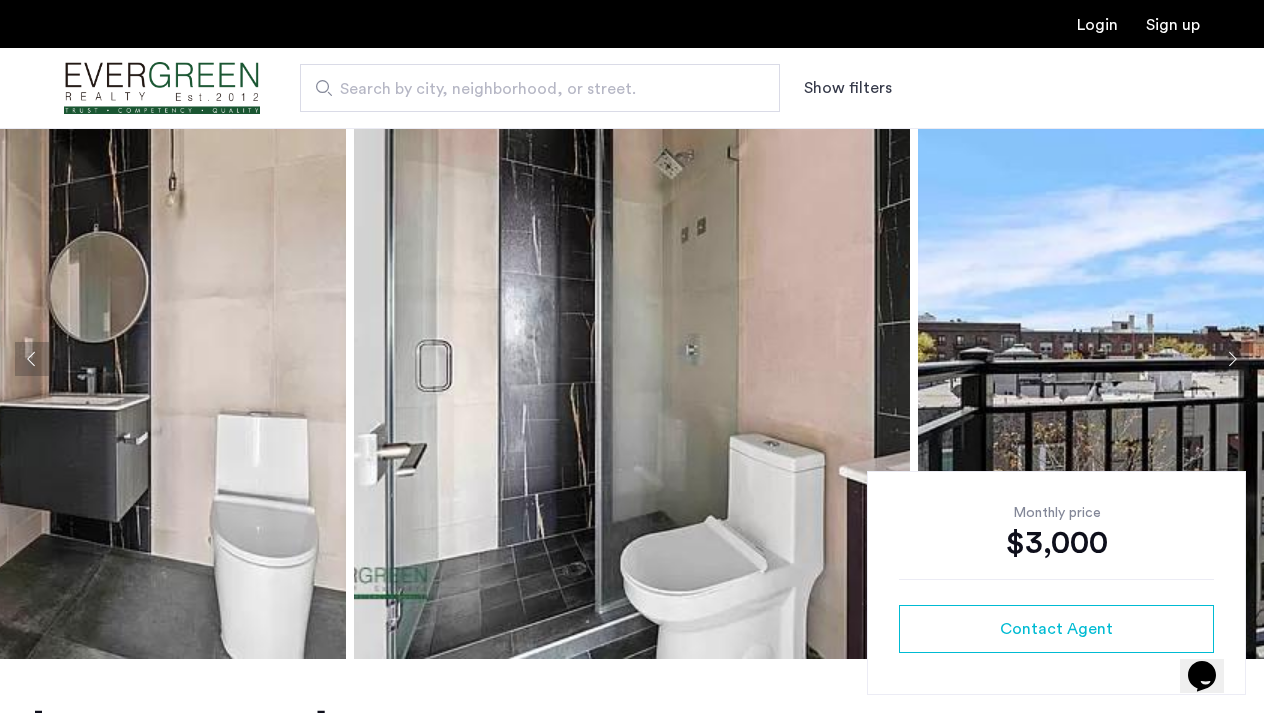 click 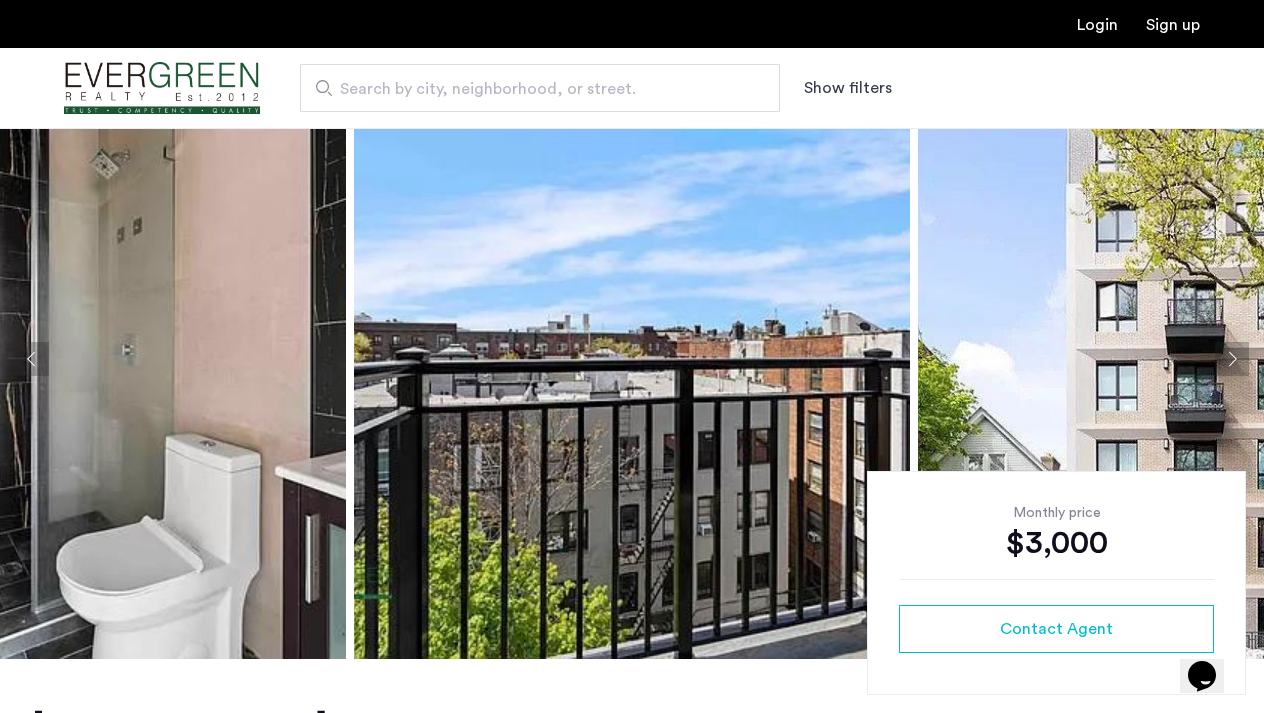 click 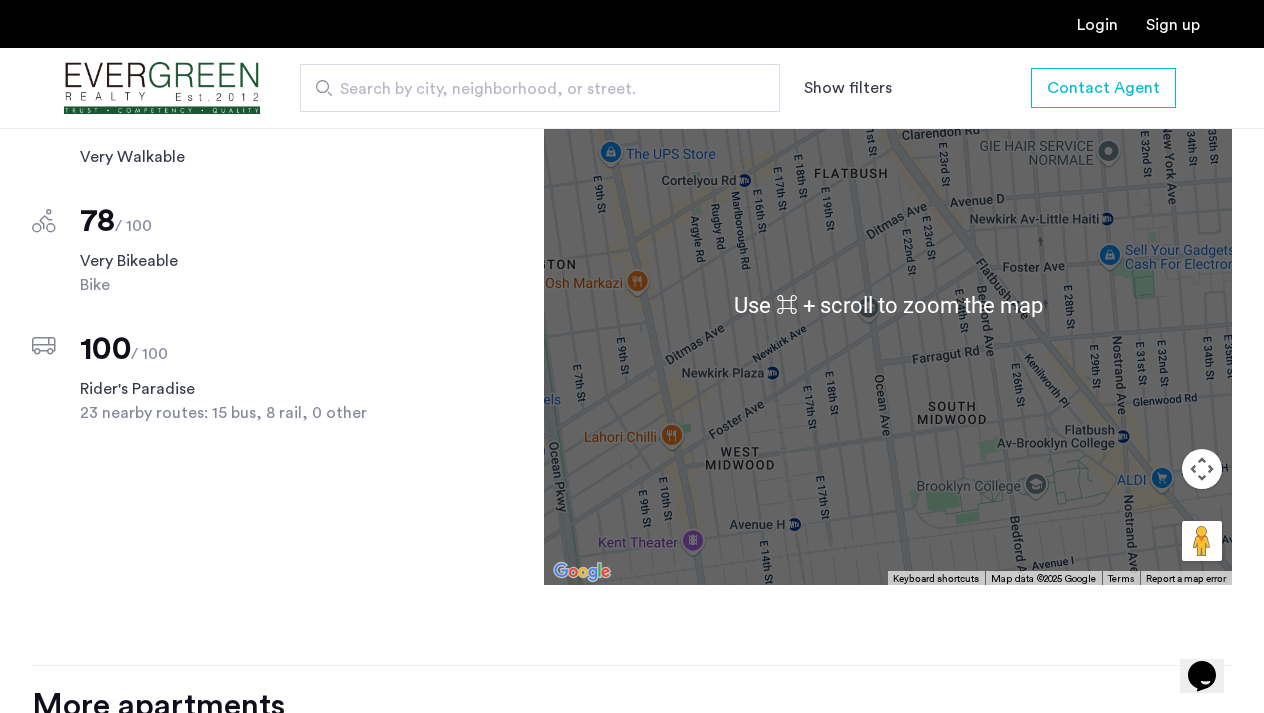 scroll, scrollTop: 2054, scrollLeft: 0, axis: vertical 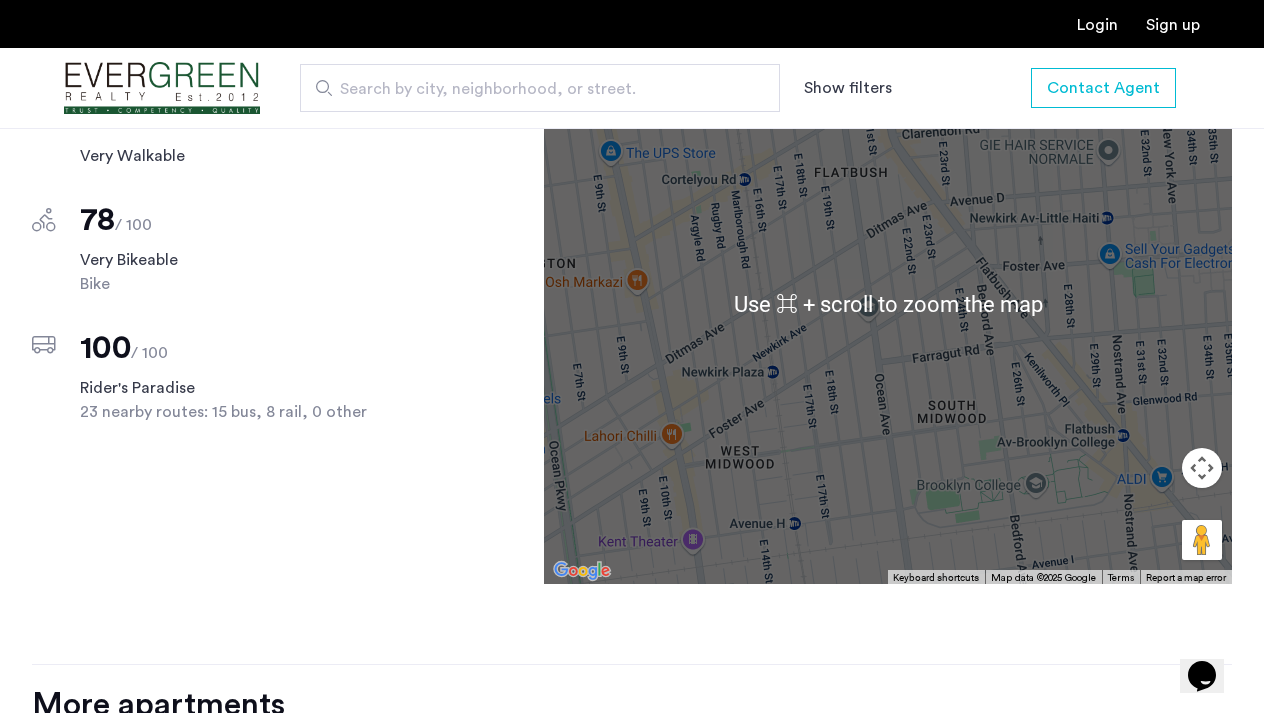 click at bounding box center [888, 304] 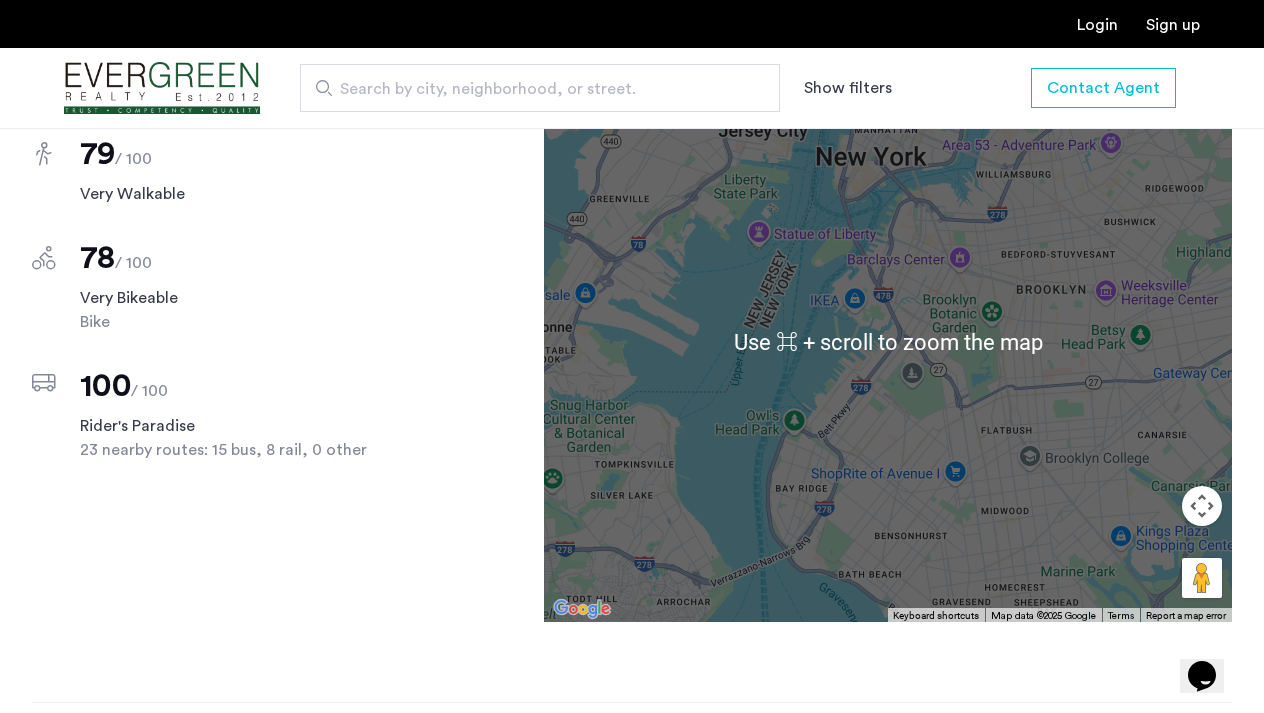 scroll, scrollTop: 2012, scrollLeft: 0, axis: vertical 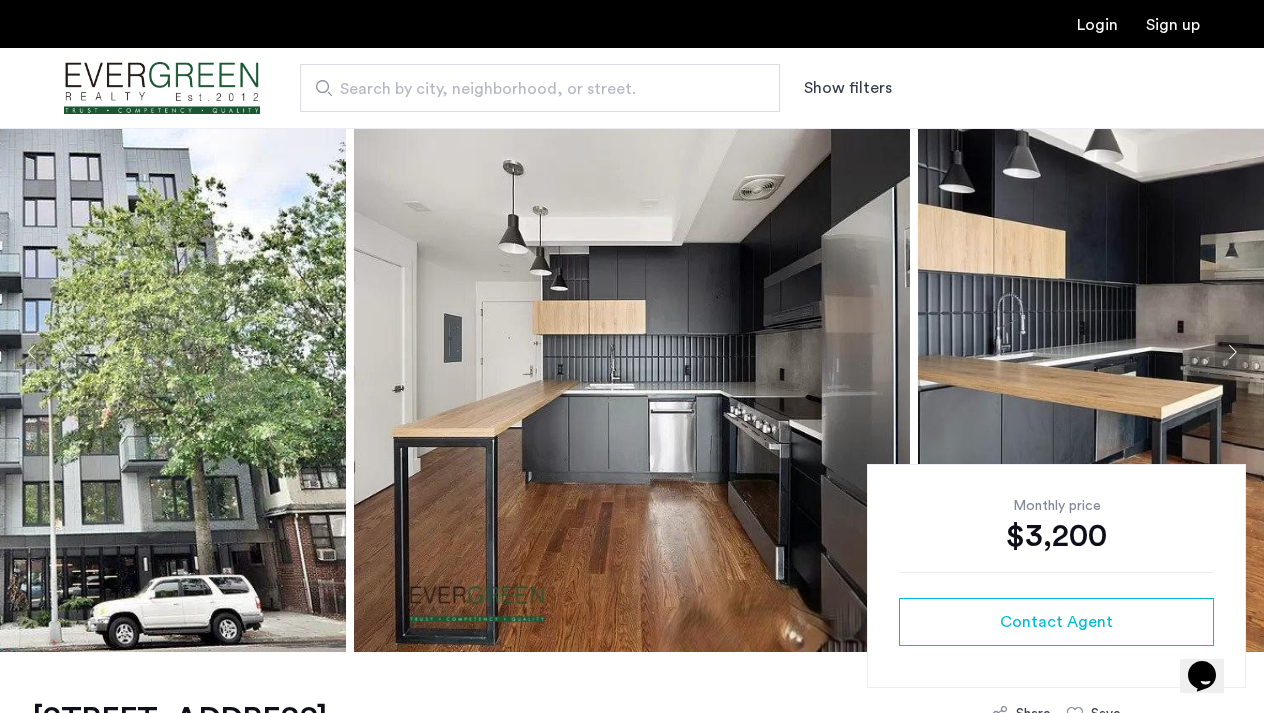 click 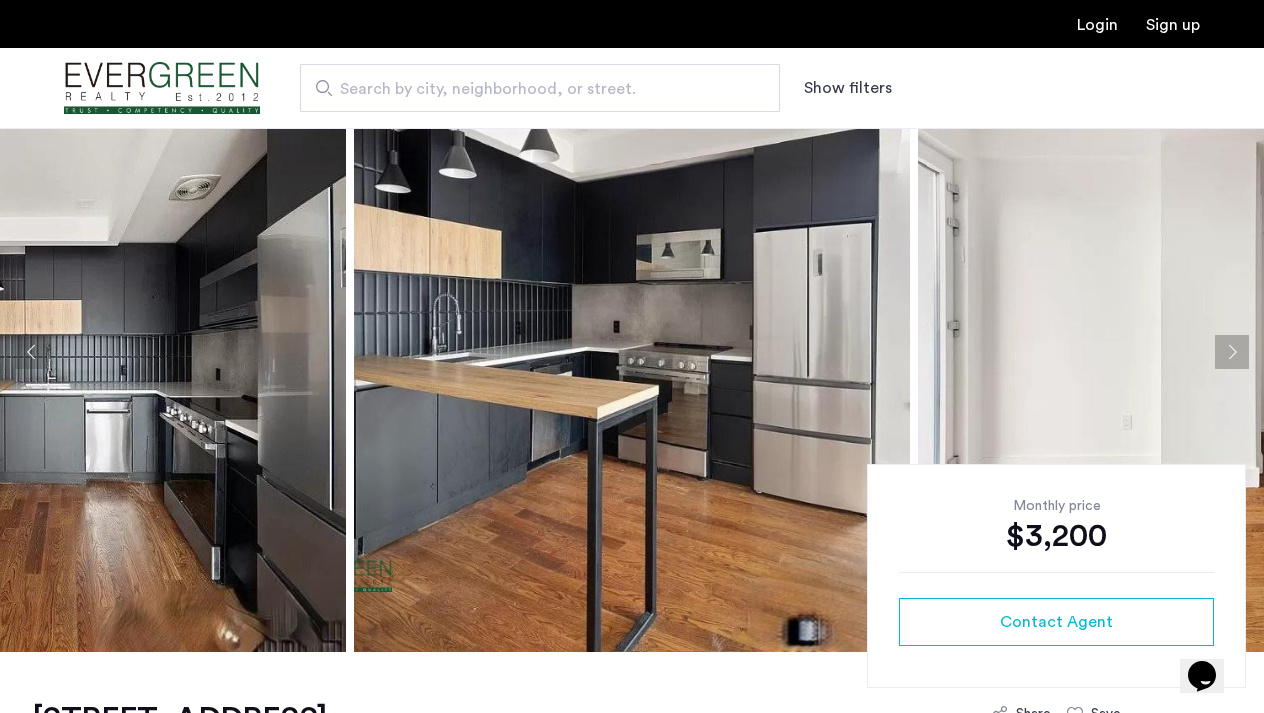 click 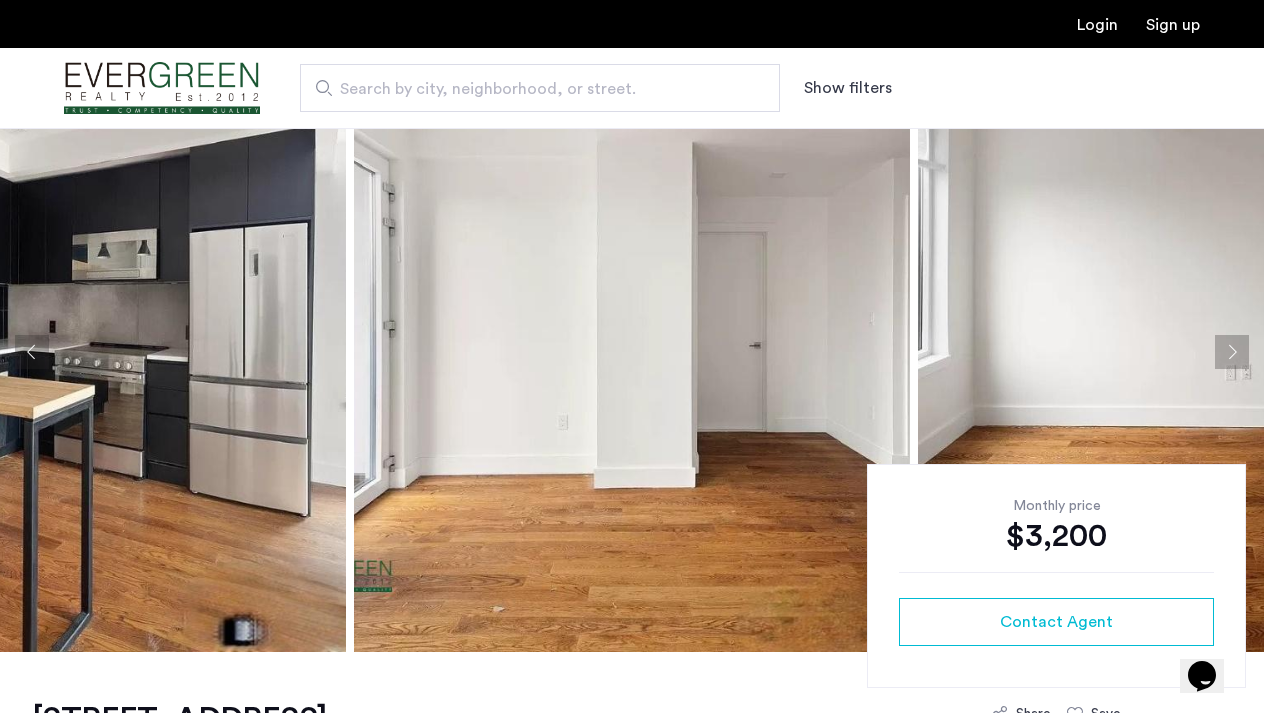 click 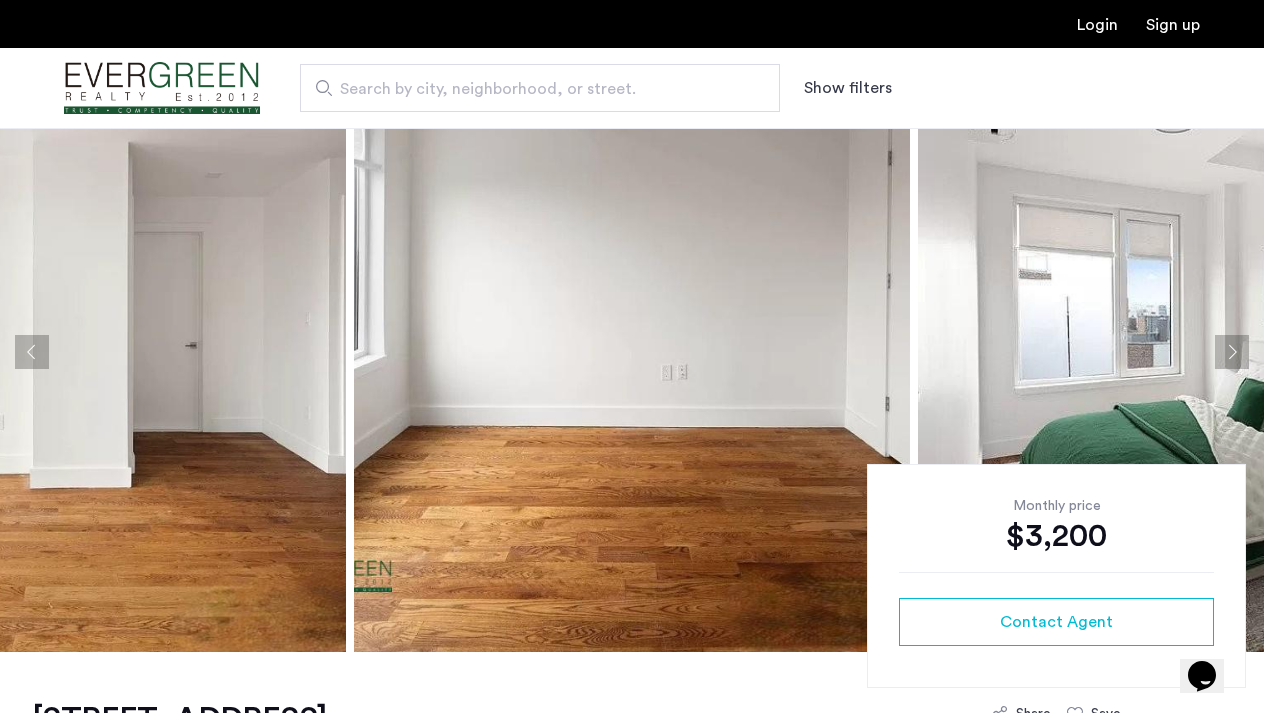 click 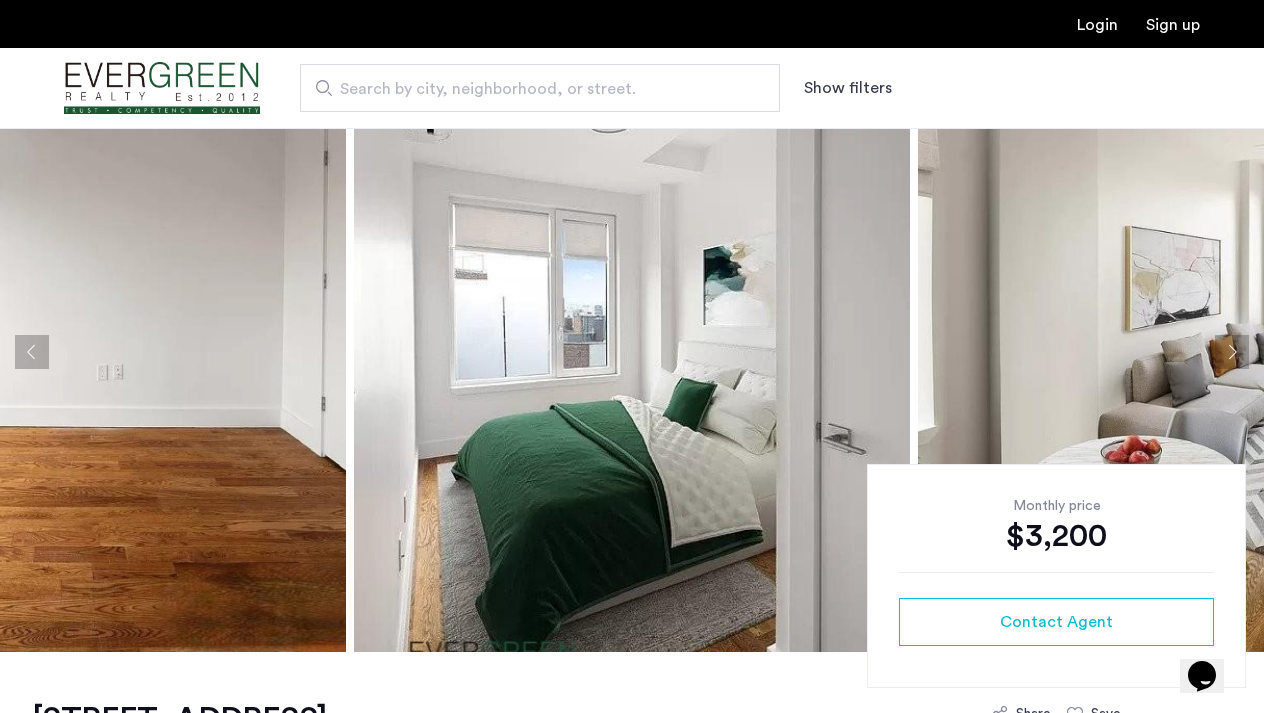 click 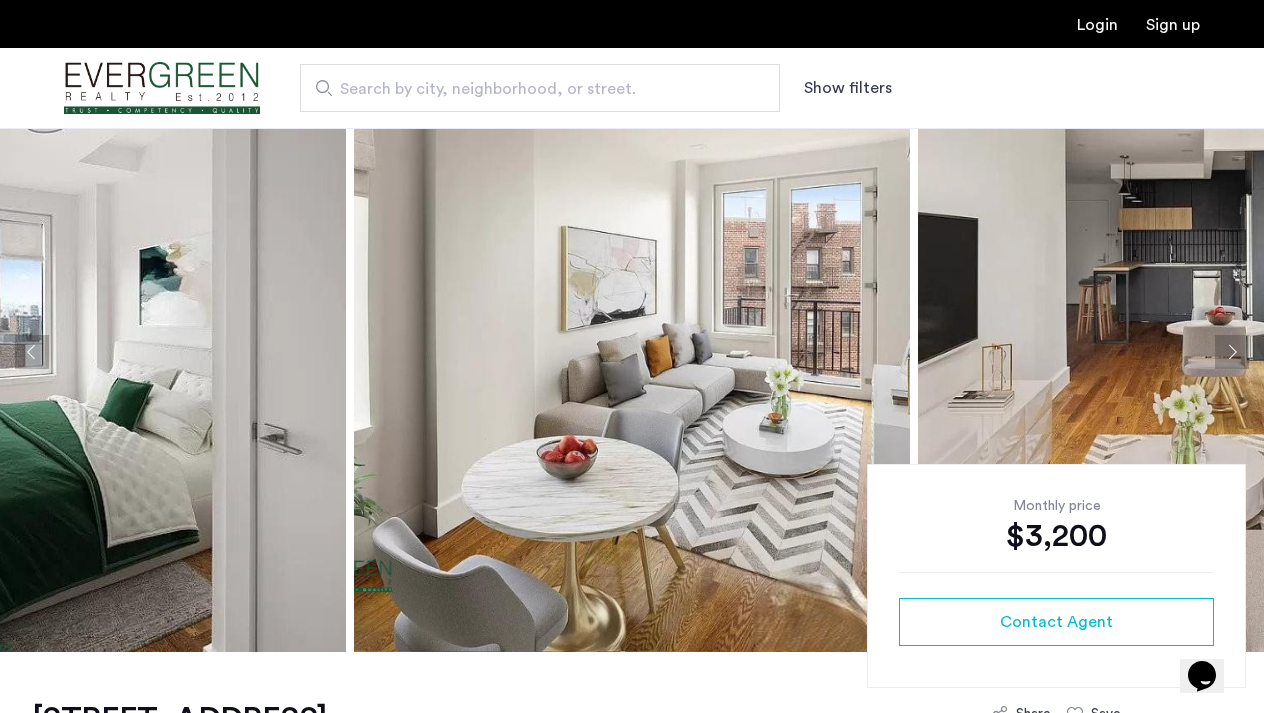 click 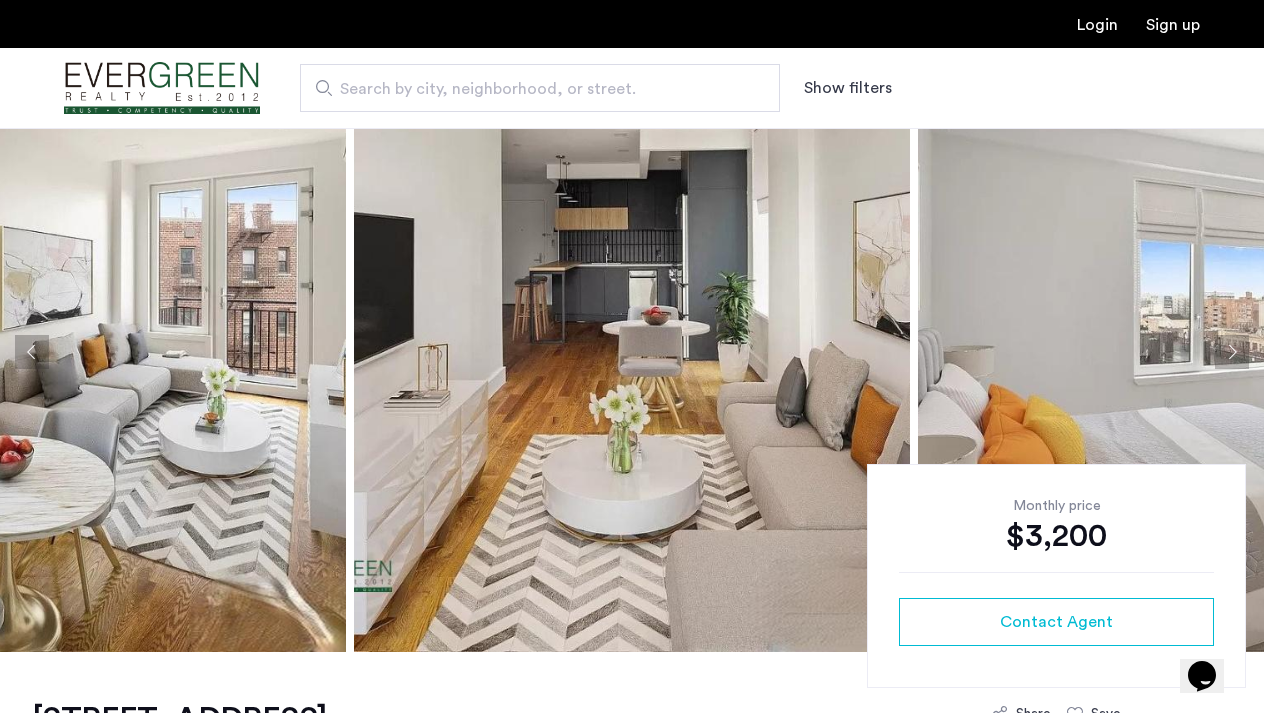 click 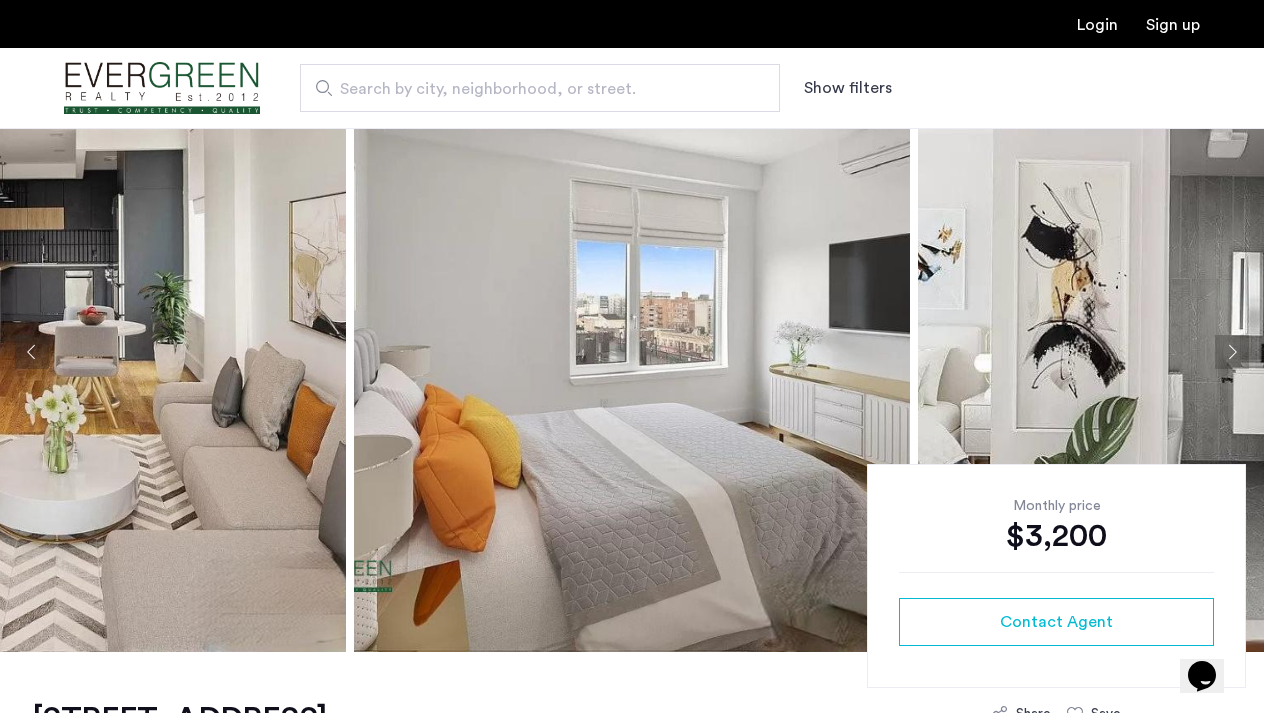 click 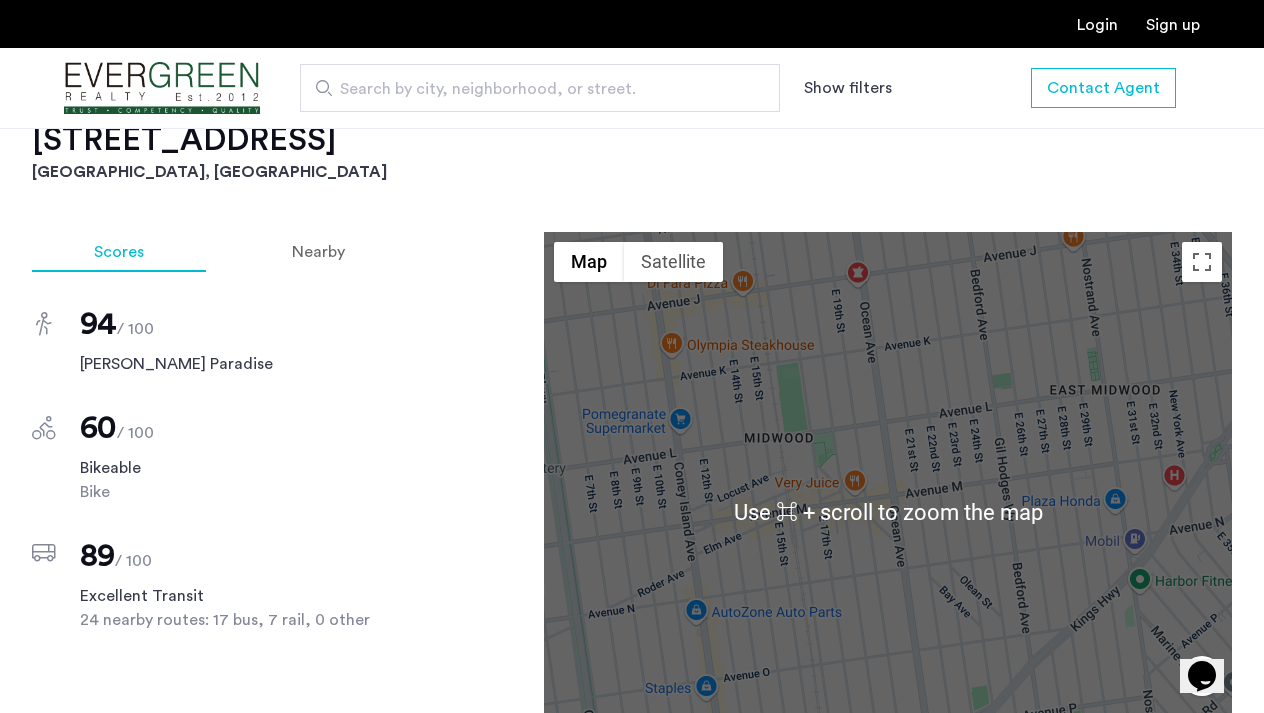 scroll, scrollTop: 2011, scrollLeft: 0, axis: vertical 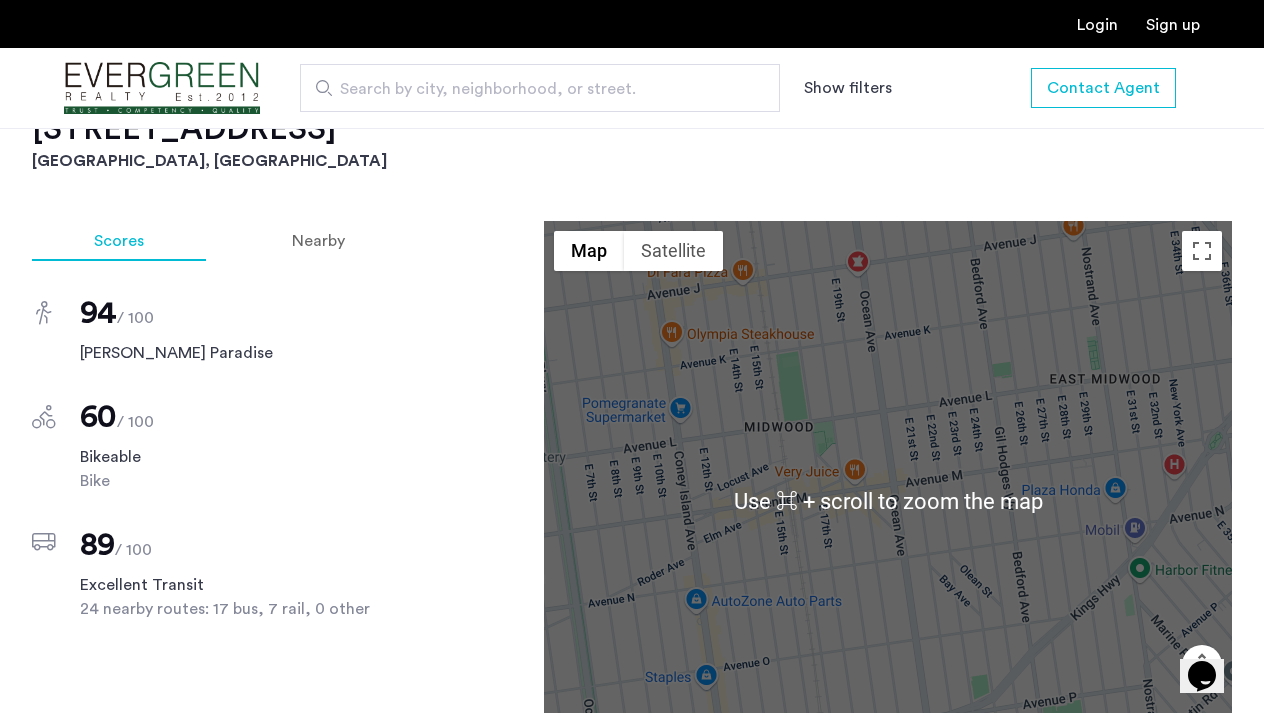 click at bounding box center [888, 501] 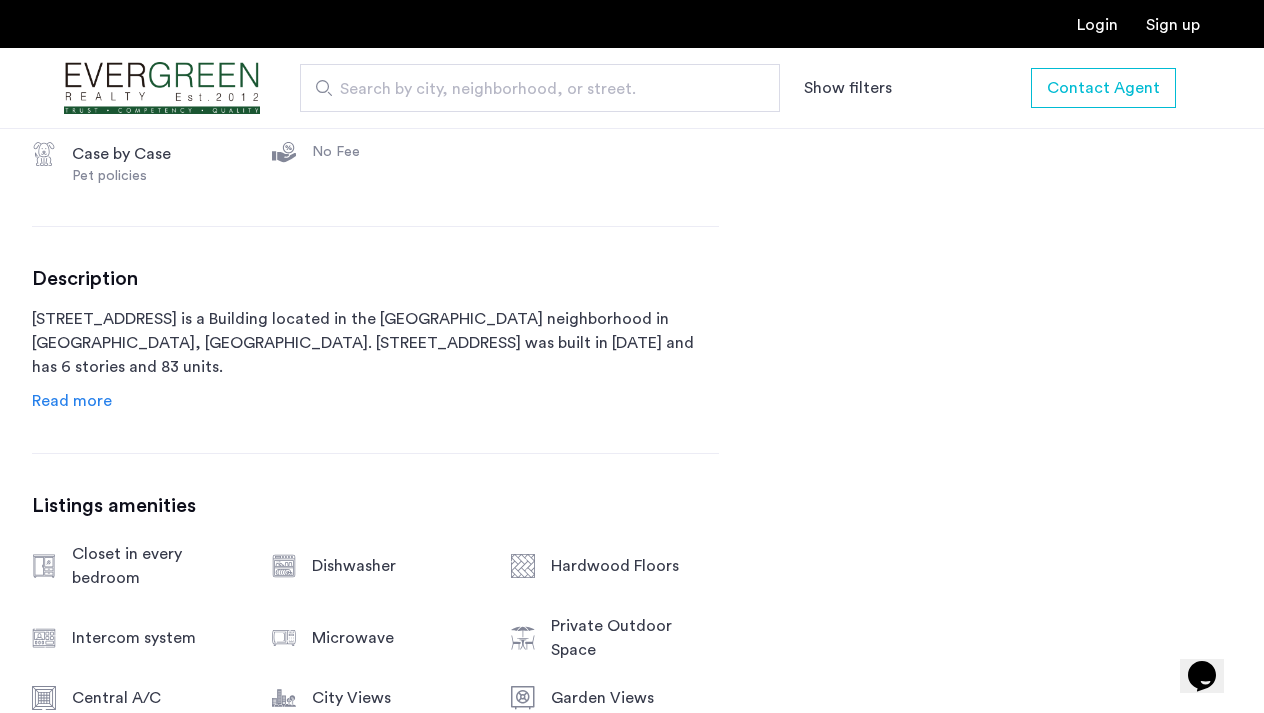 scroll, scrollTop: 786, scrollLeft: 0, axis: vertical 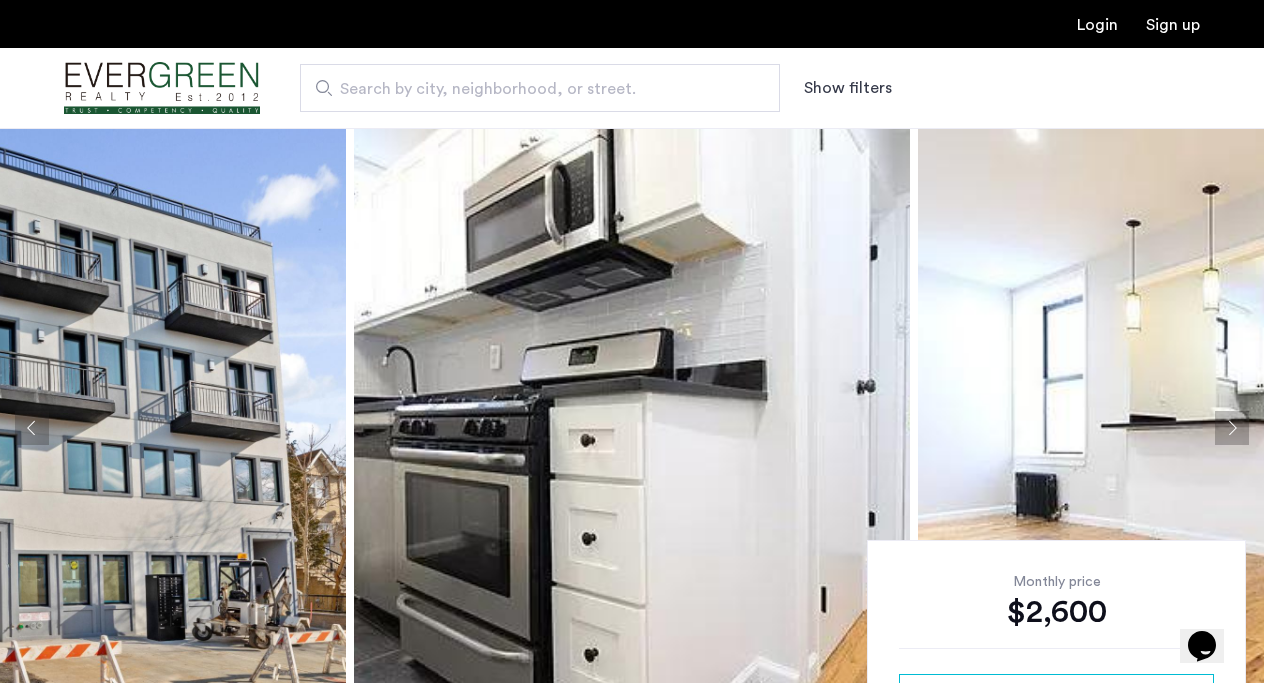 click 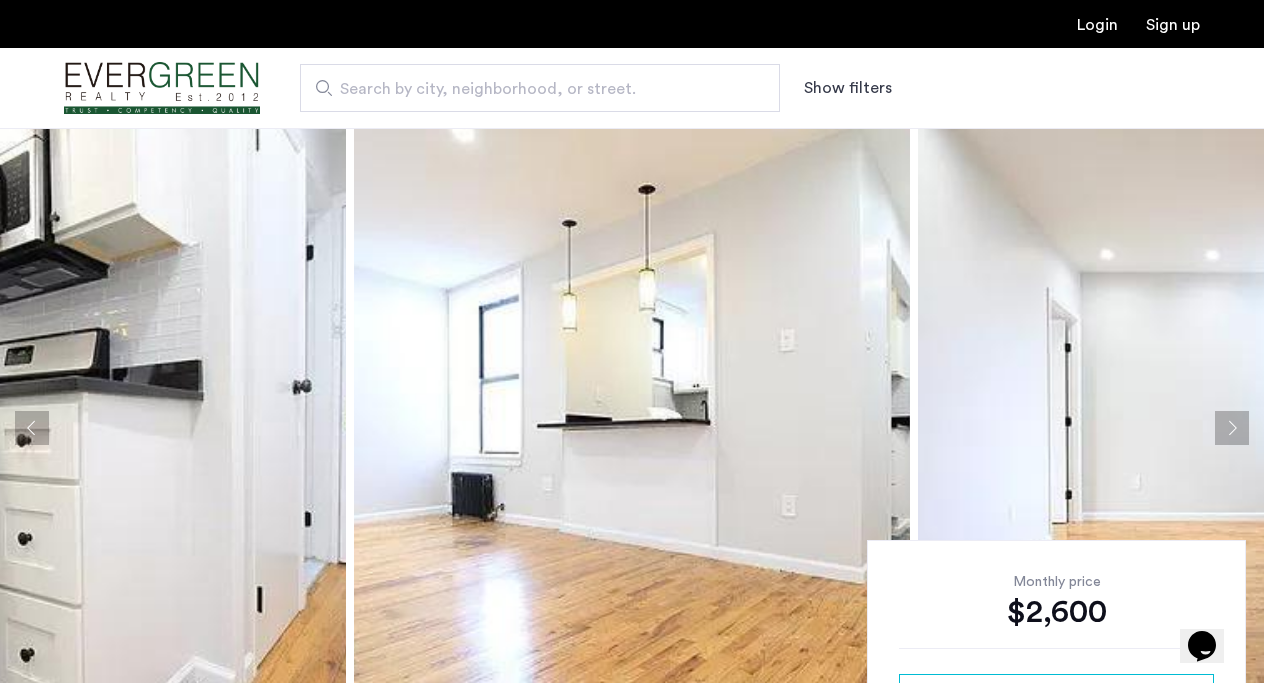 click 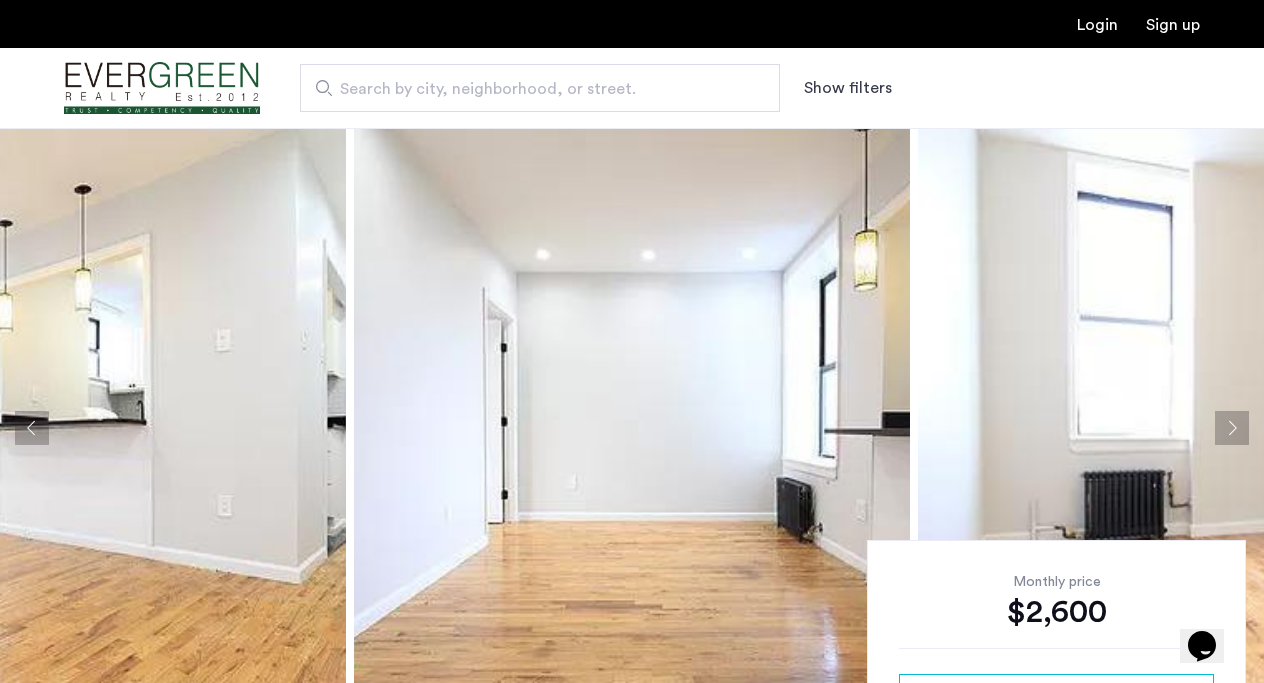 click 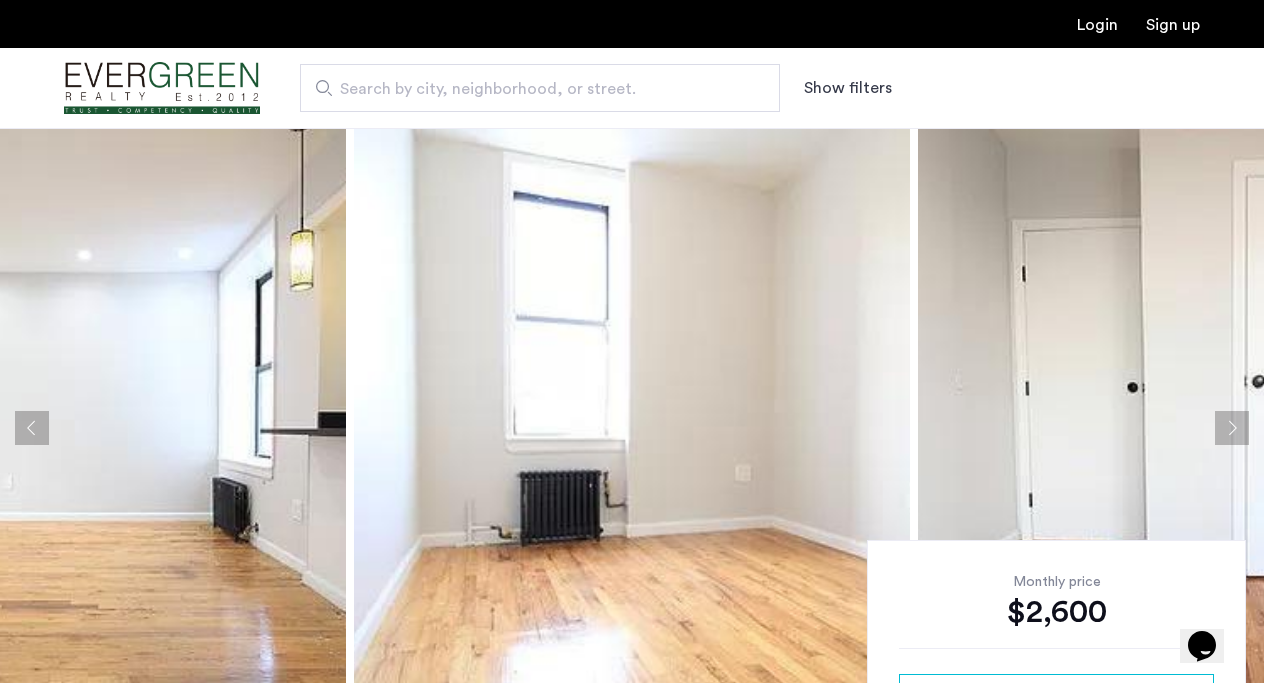 click 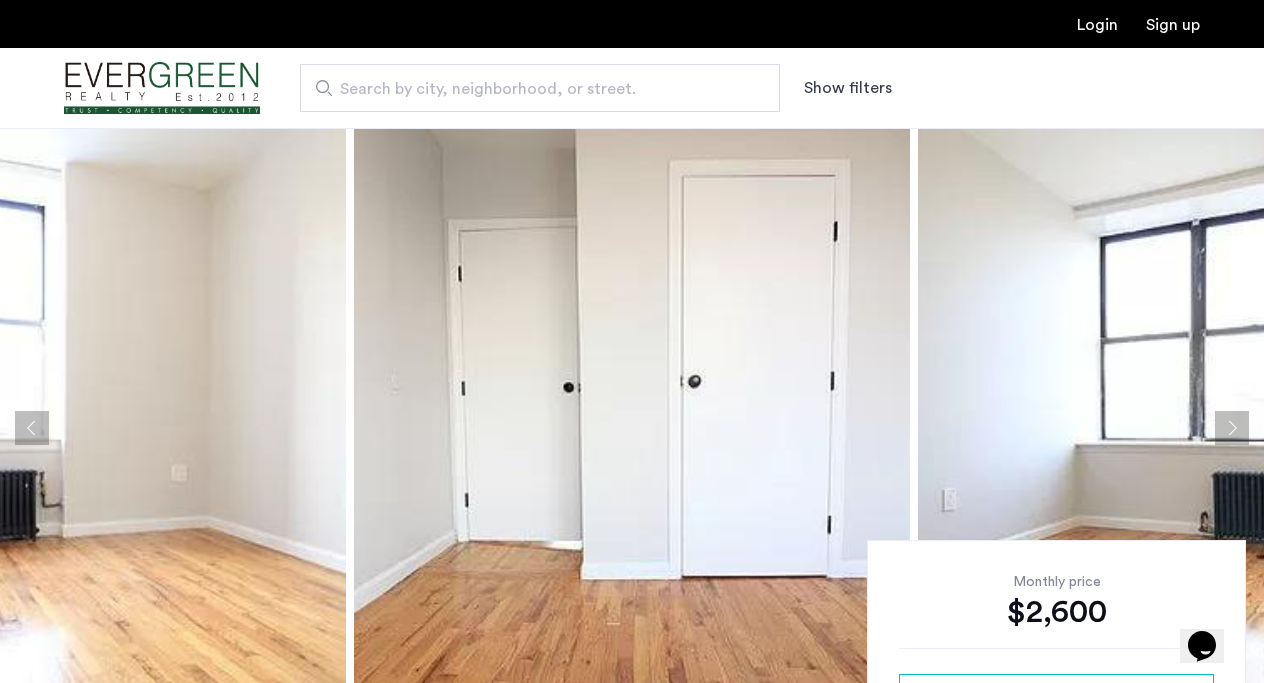 click 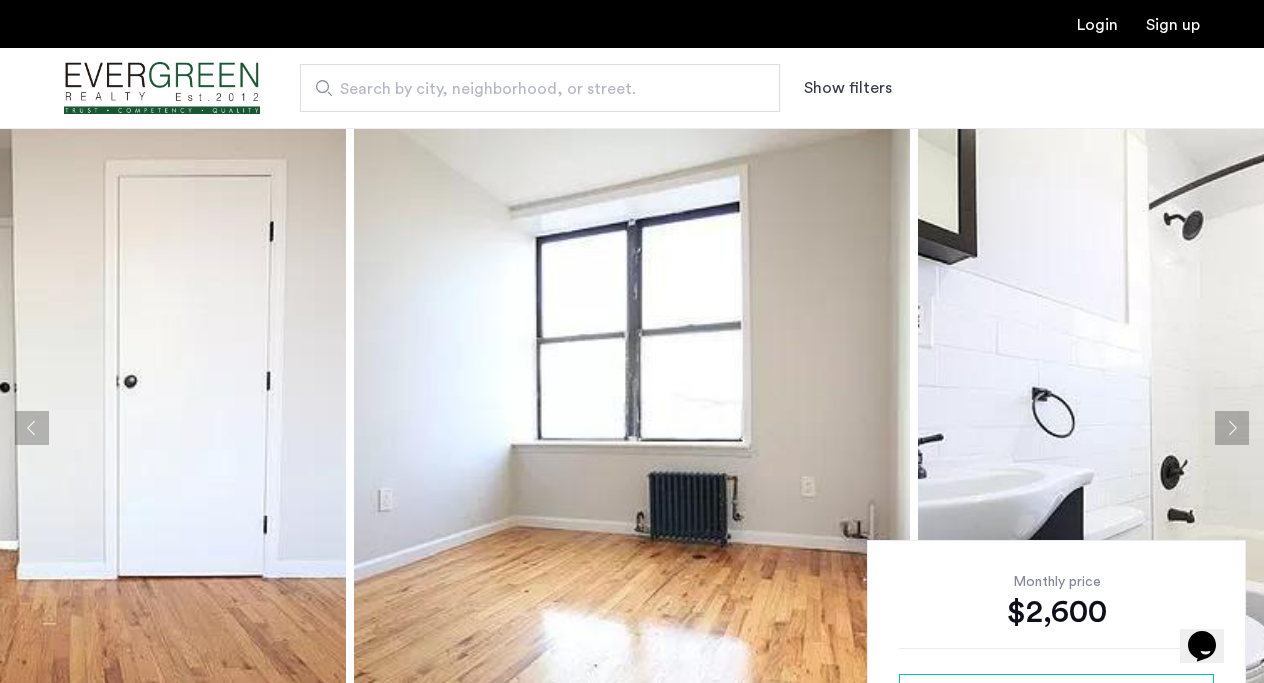 click 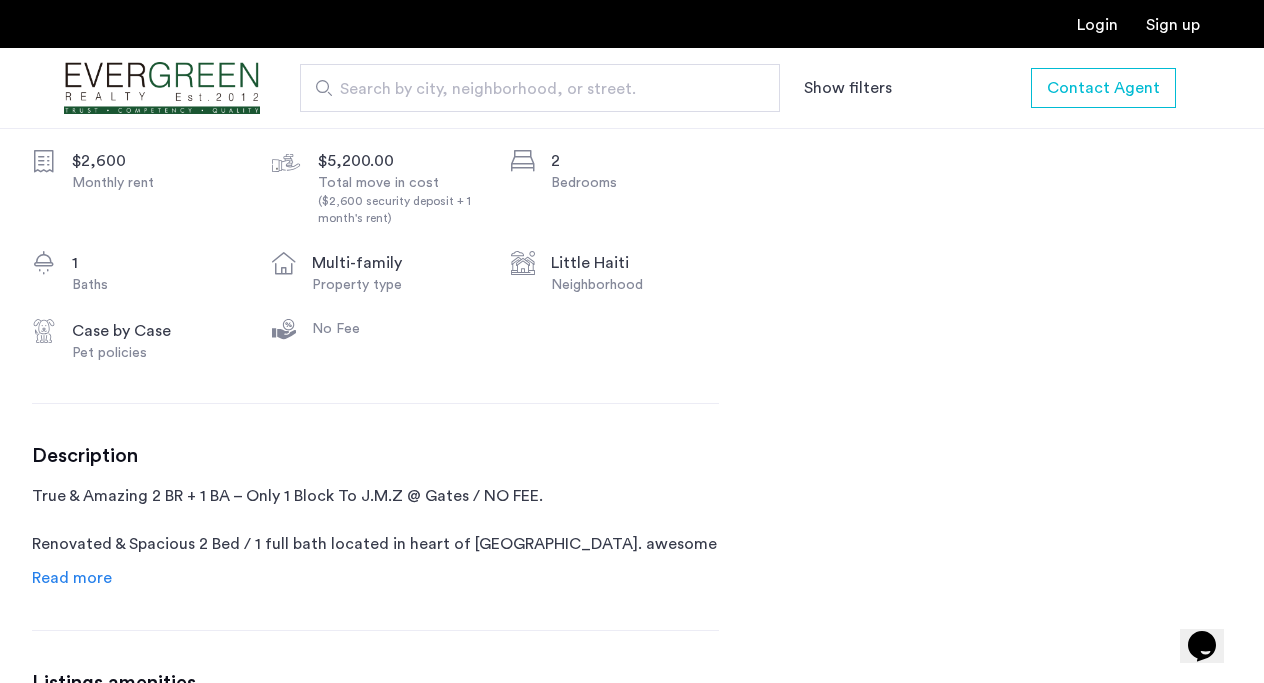 scroll, scrollTop: 798, scrollLeft: 0, axis: vertical 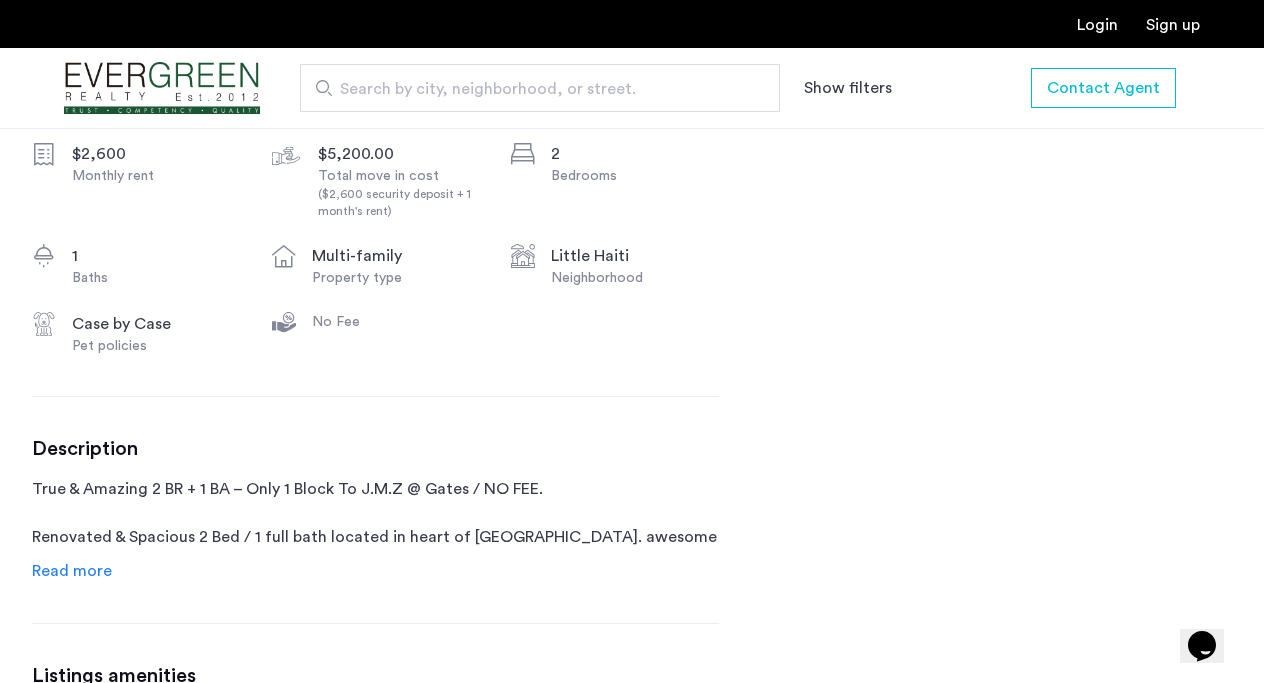 click on "Read more" 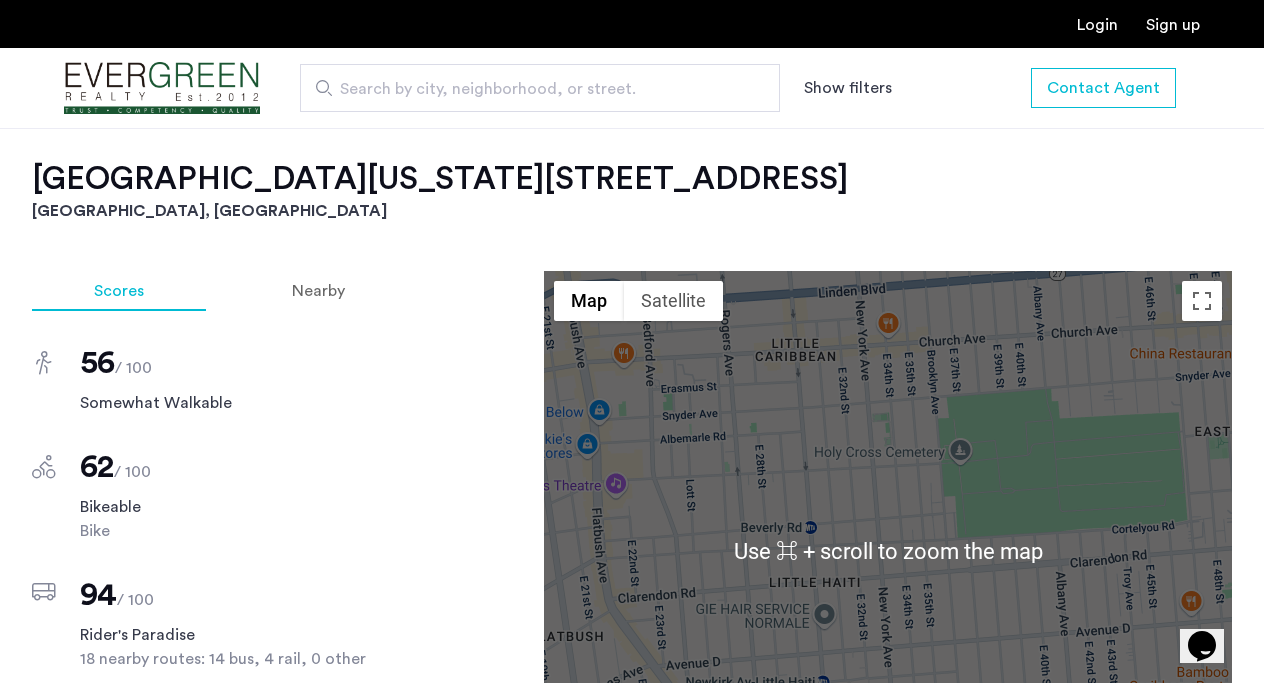 scroll, scrollTop: 1729, scrollLeft: 0, axis: vertical 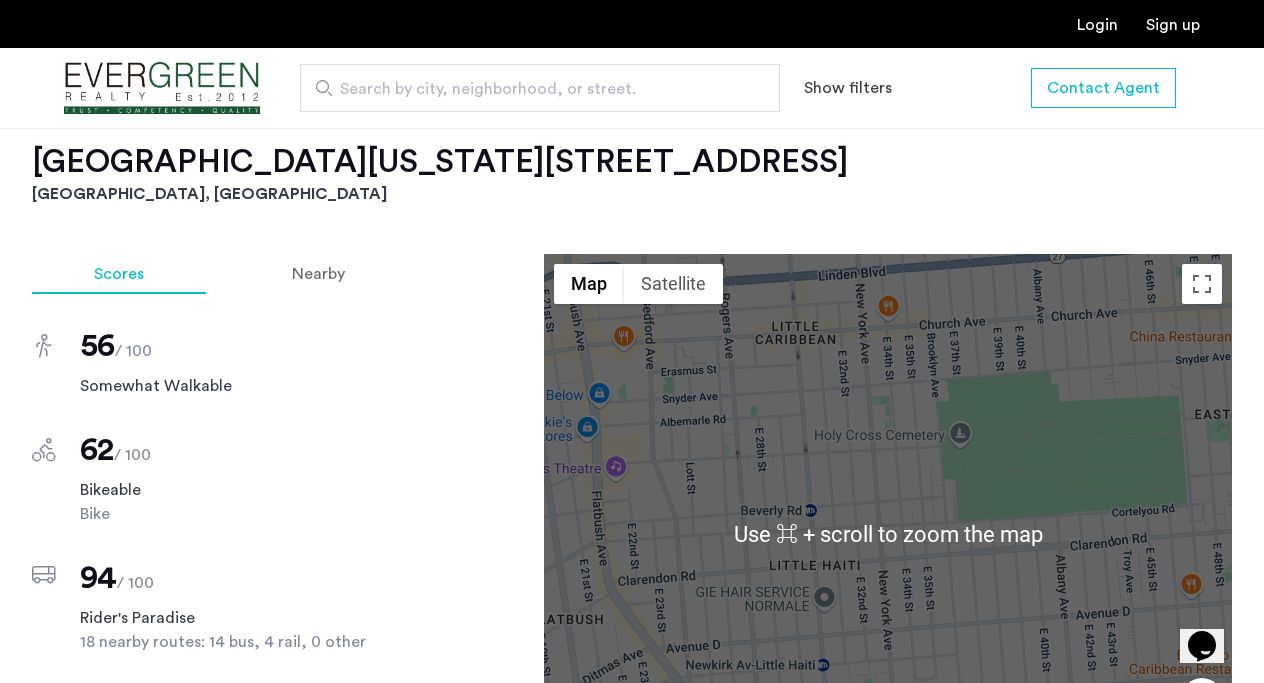 click at bounding box center (888, 534) 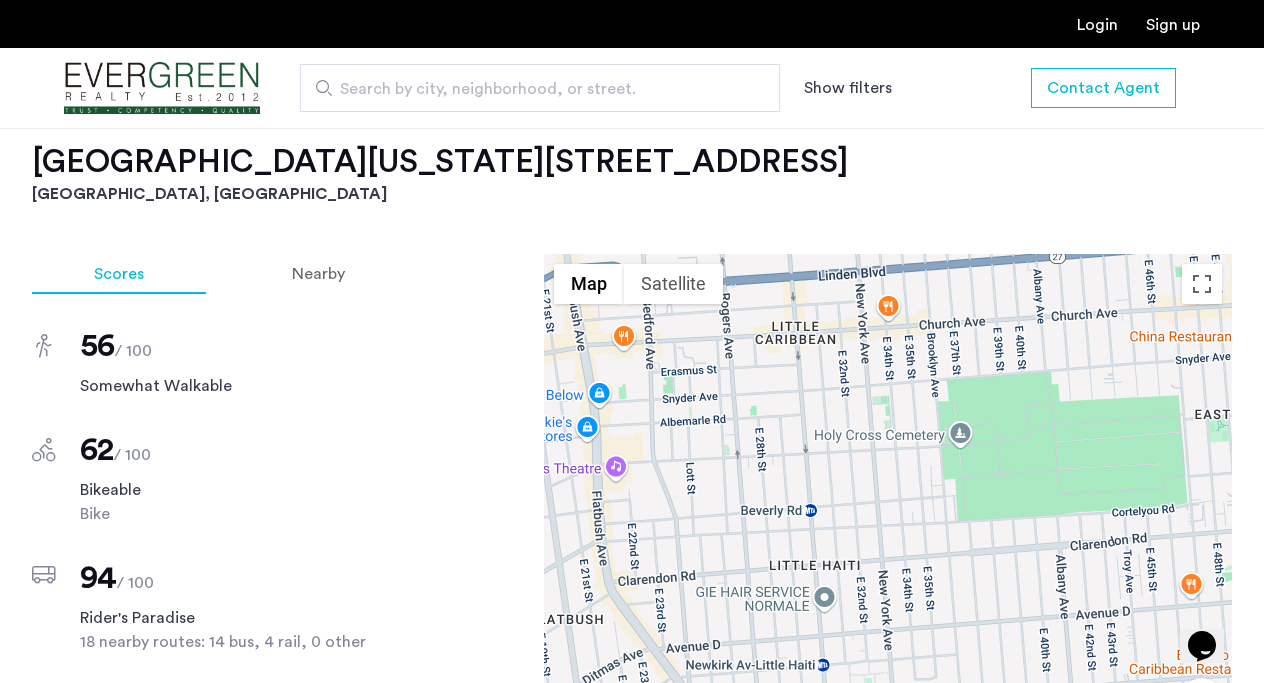 click at bounding box center [888, 534] 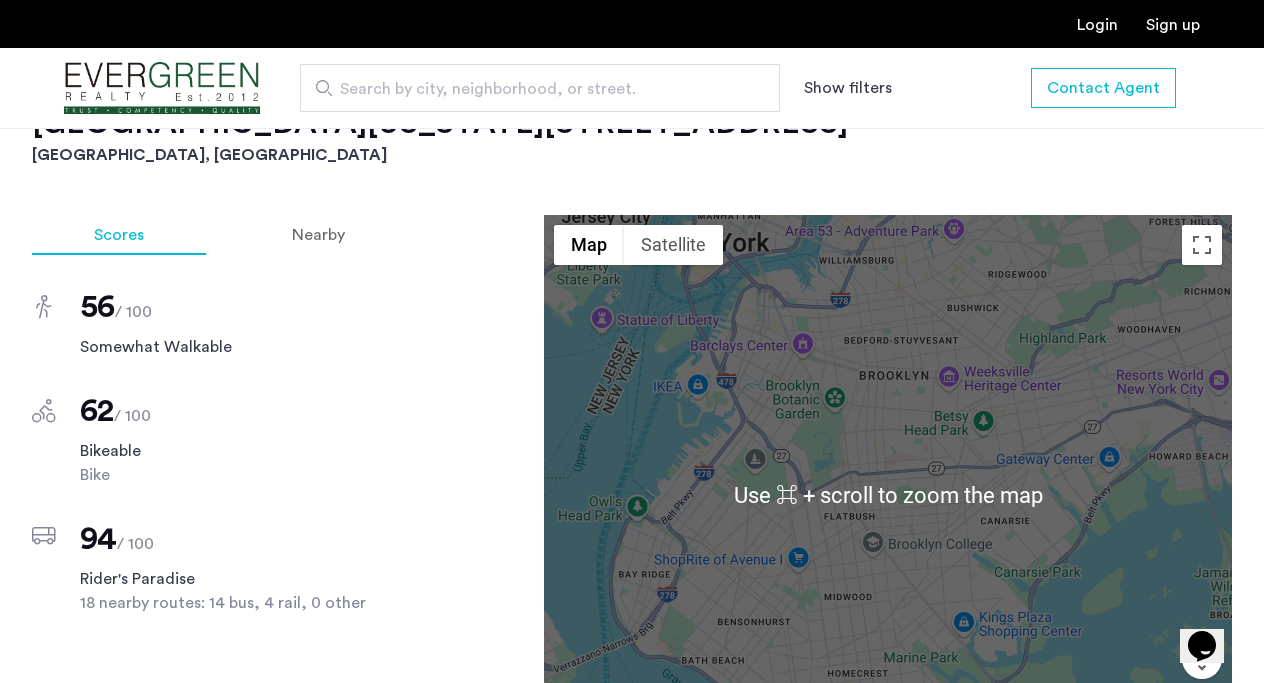 scroll, scrollTop: 1764, scrollLeft: 0, axis: vertical 